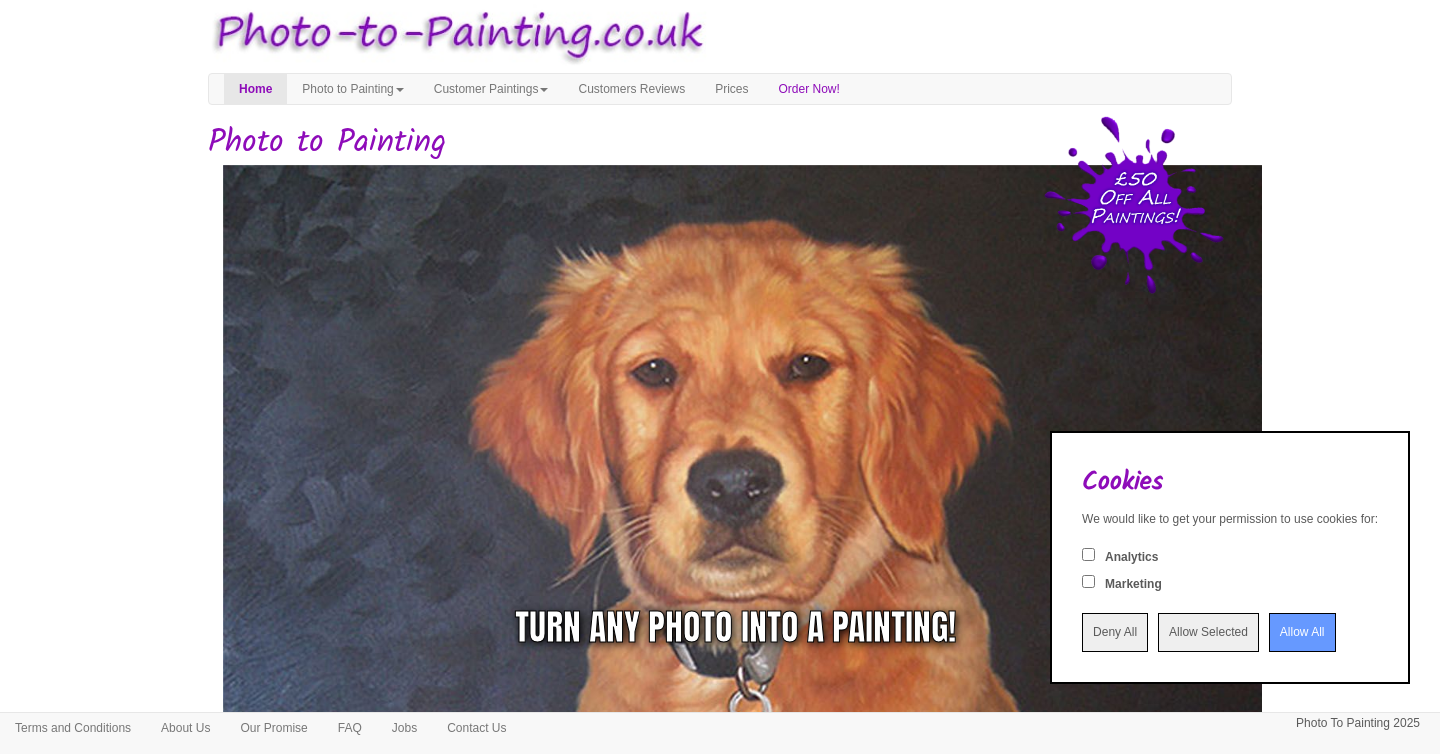 scroll, scrollTop: 0, scrollLeft: 0, axis: both 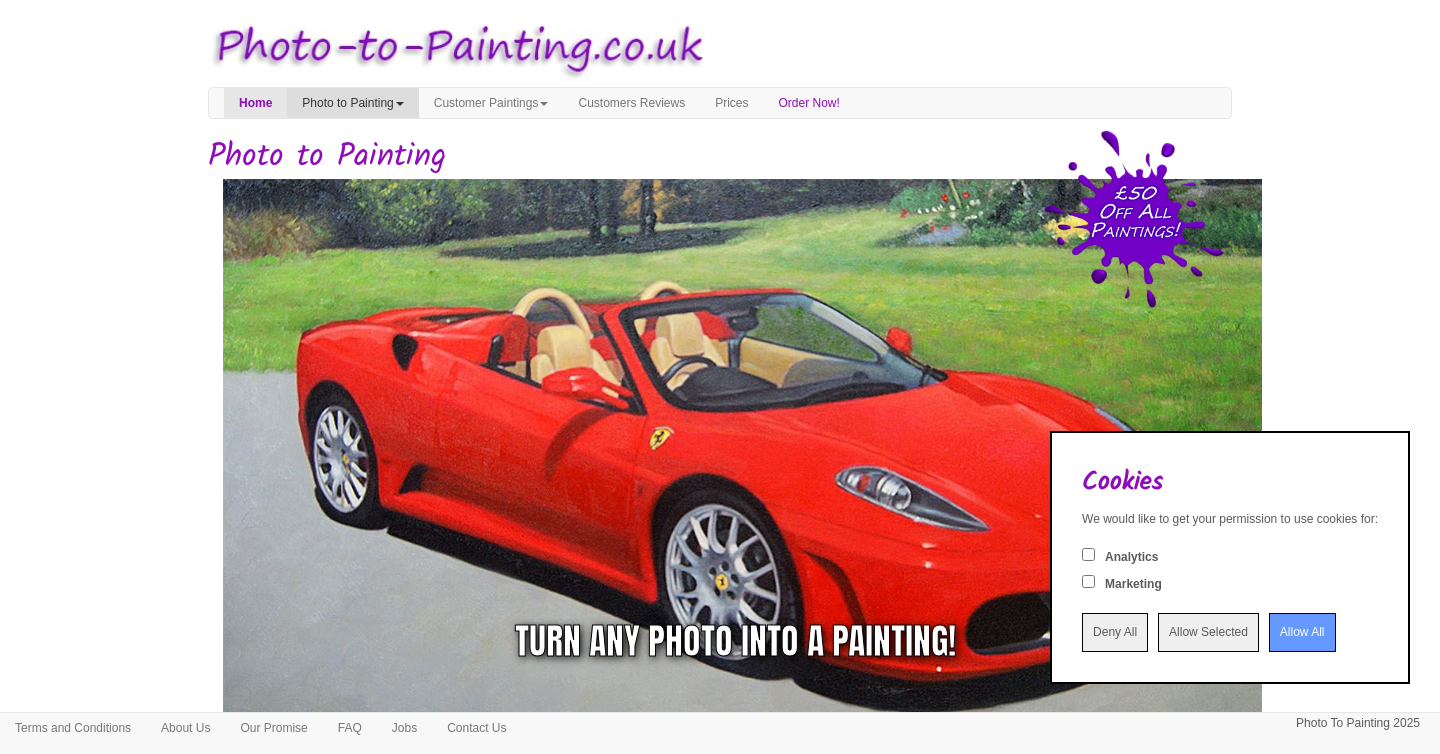 click on "Photo to Painting" at bounding box center (352, 103) 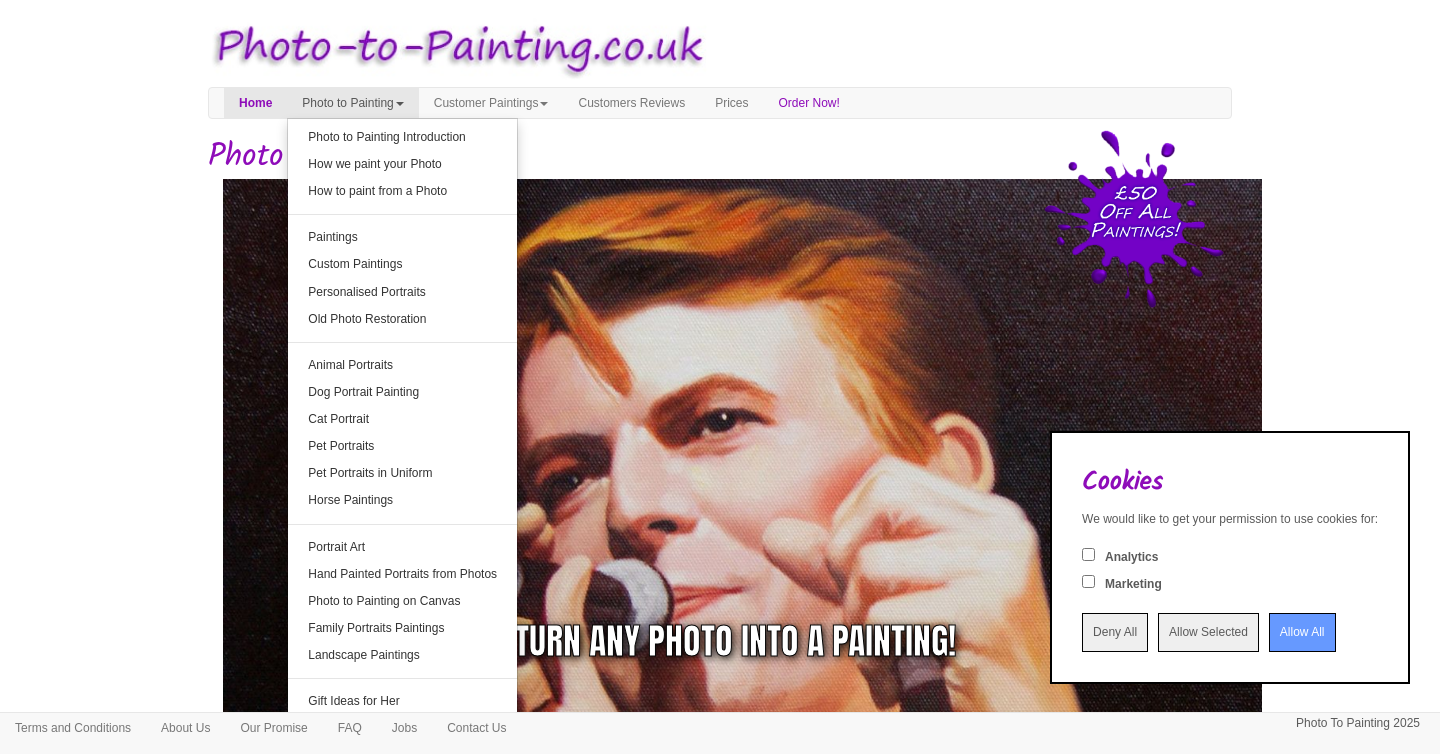 click on "Photo to Painting" at bounding box center [720, 156] 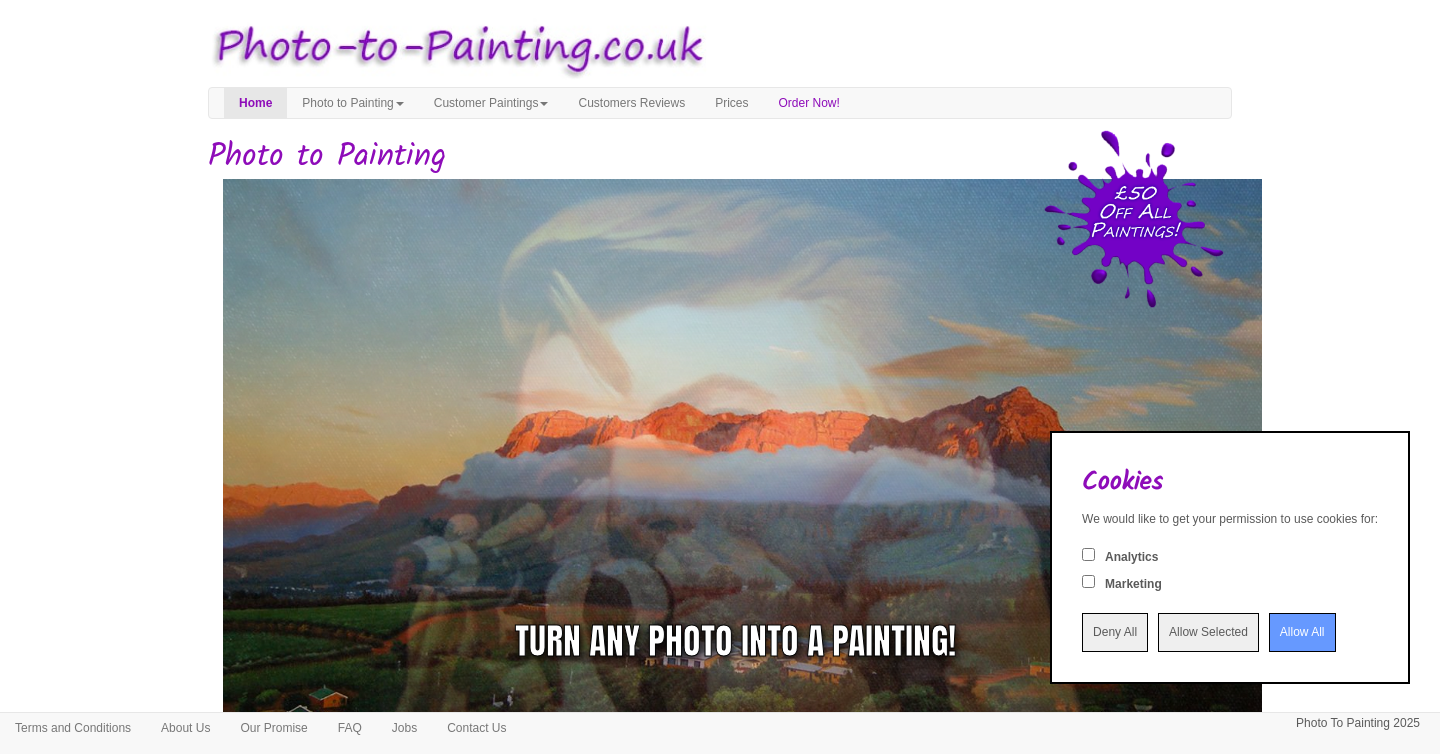 click on "Toggle navigation
Menu
Home
Photo to Painting
Photo to Painting Introduction
How we paint your Photo
How to paint from a Photo
Paintings
Custom Paintings
Personalised Portraits
Old Photo Restoration
Animal Portraits
Dog Portrait Painting
Cat Portrait
Pet Portraits
Pet Portraits in Uniform
Horse Paintings
Portrait Art
Hand Painted Portraits from Photos" at bounding box center [720, 2080] 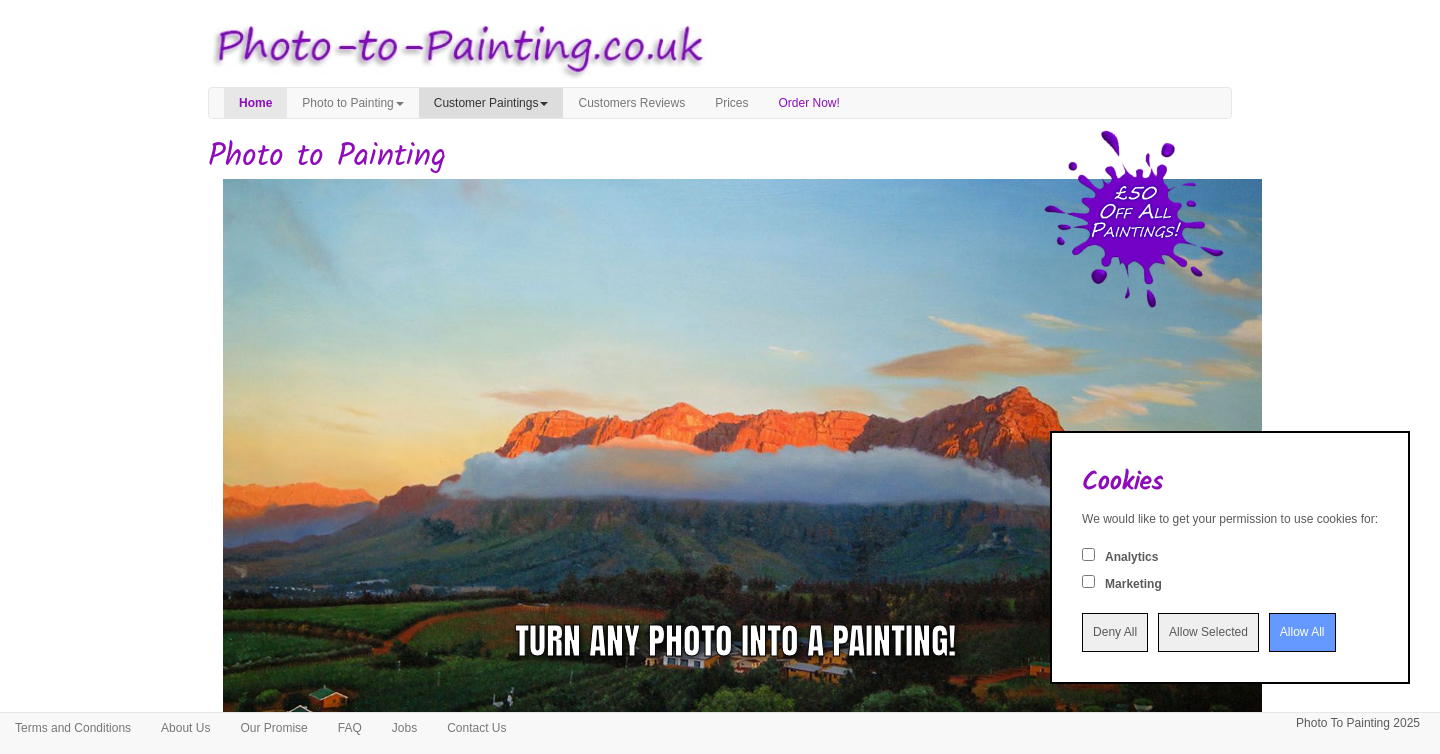 click on "Customer Paintings" at bounding box center [491, 103] 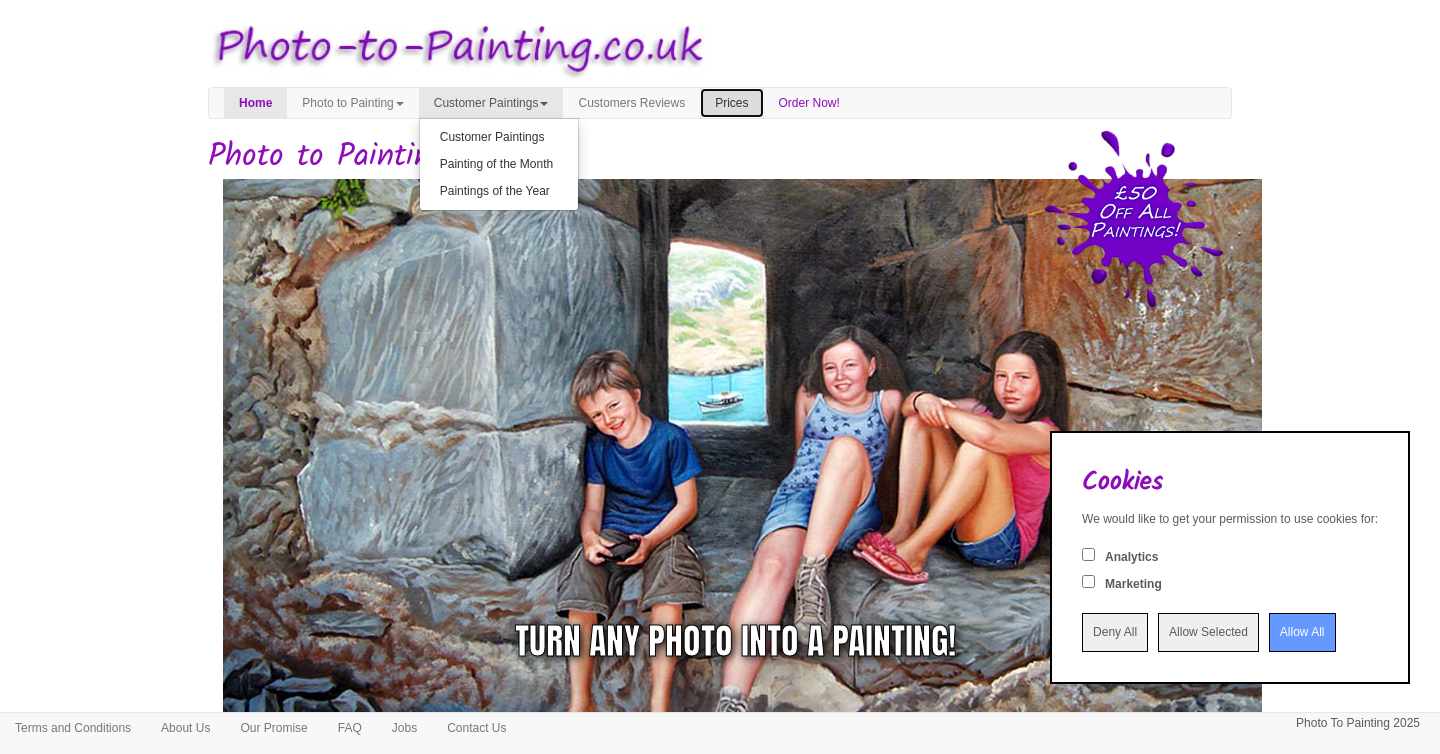 click on "Prices" at bounding box center (731, 103) 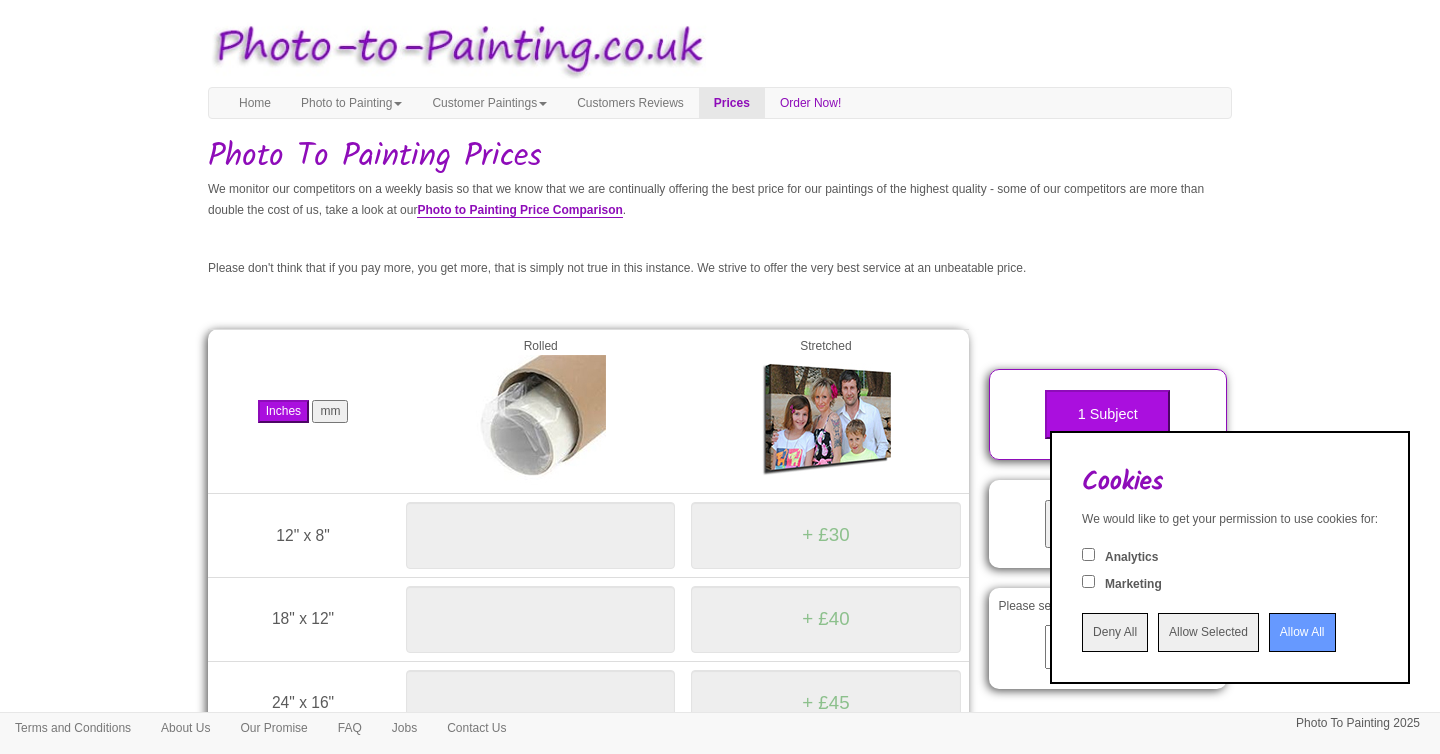 scroll, scrollTop: 150, scrollLeft: 0, axis: vertical 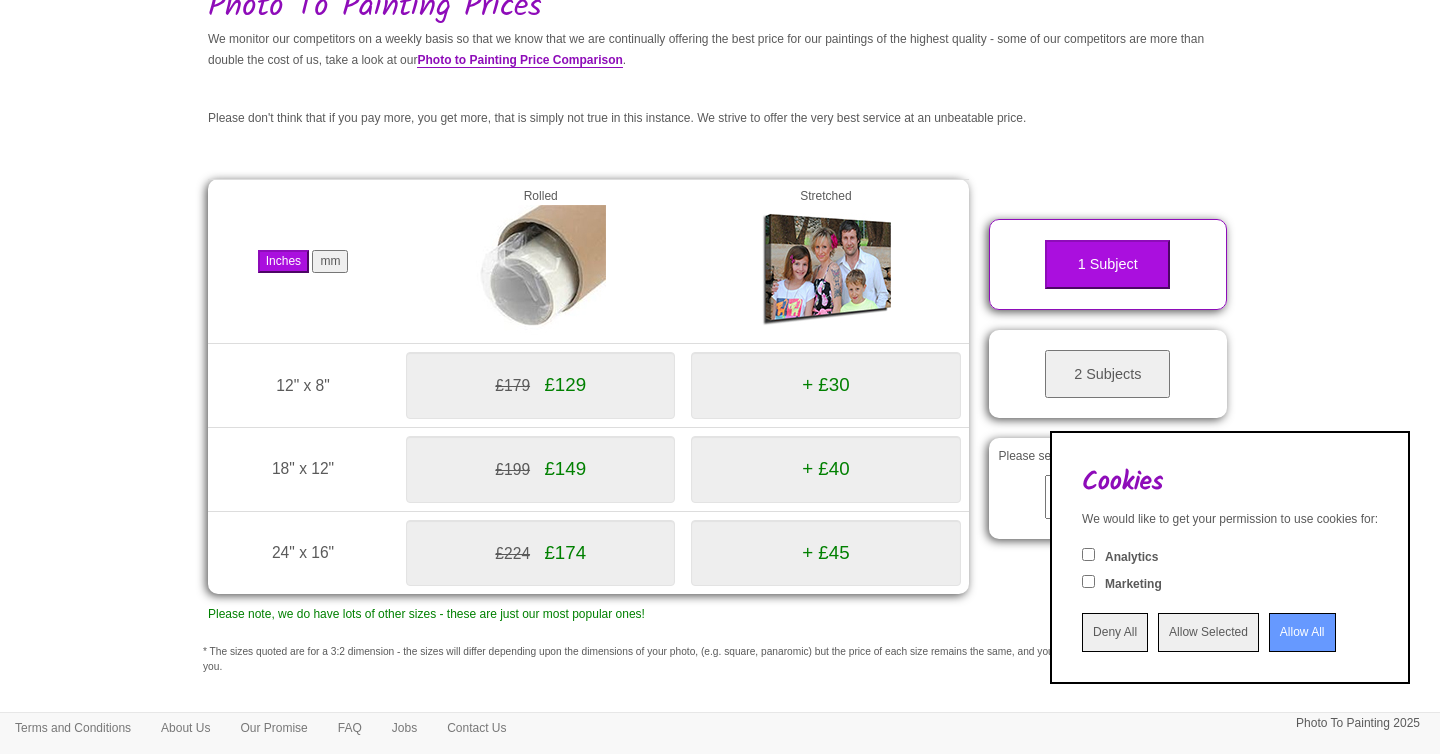 click on "mm" at bounding box center (330, 261) 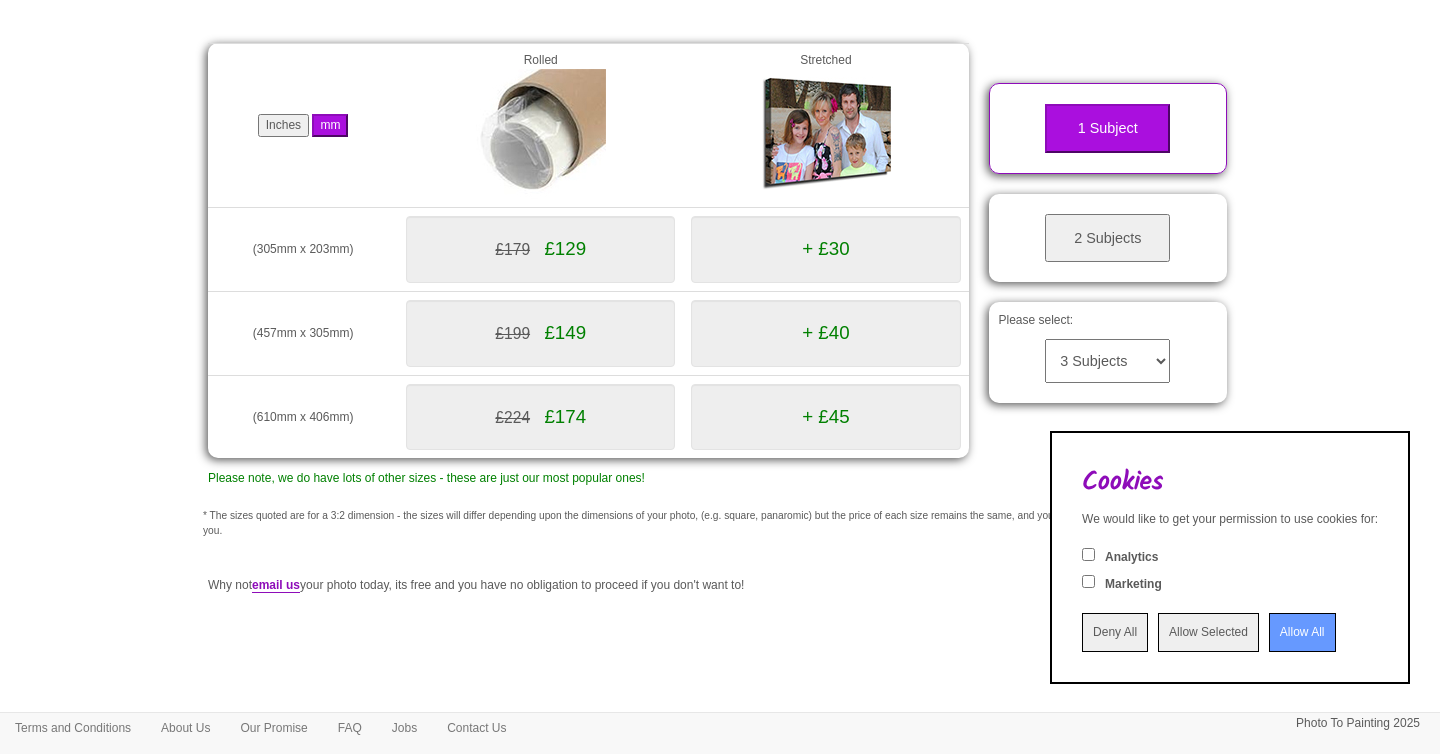 scroll, scrollTop: 300, scrollLeft: 0, axis: vertical 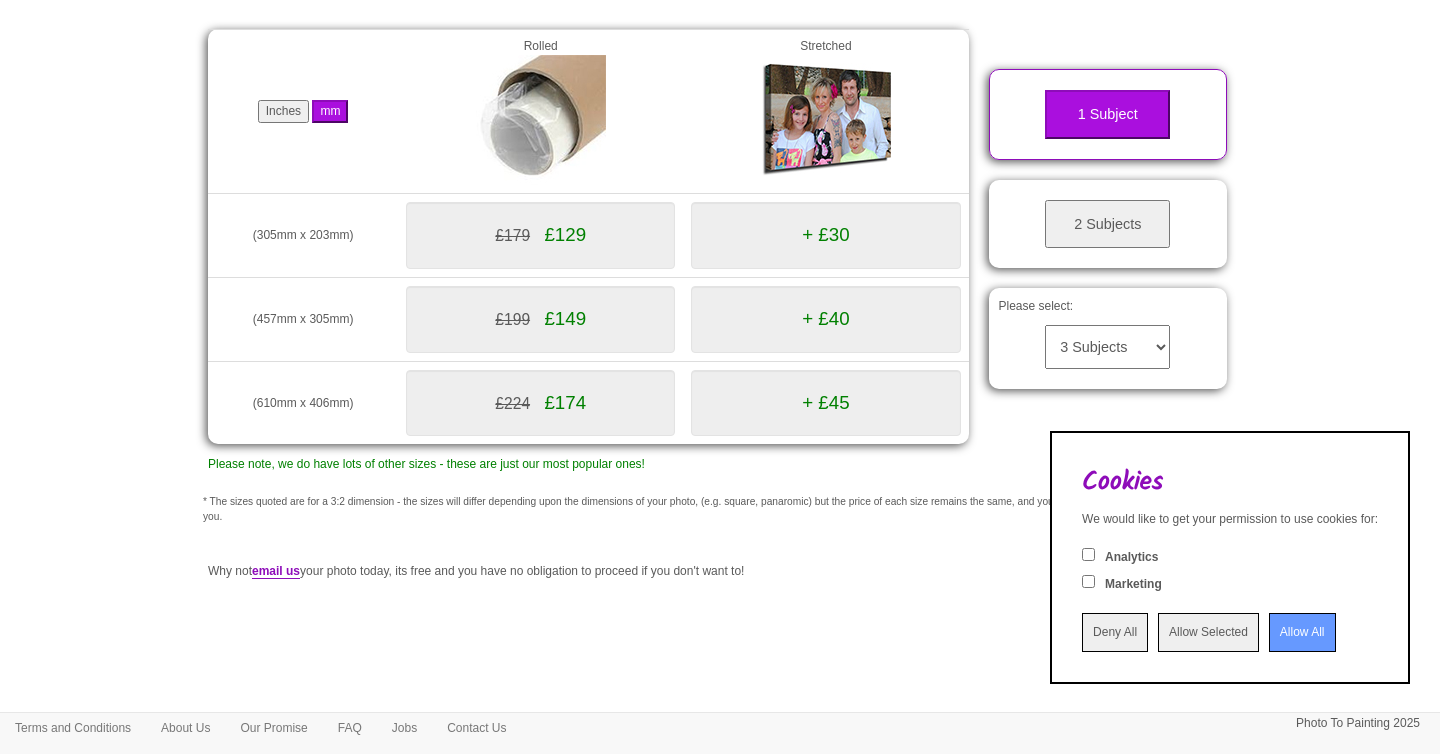 click on "3 Subjects
4 Subjects
5 Subjects
6 Subjects
7 Subjects
8 Subjects
9 Subjects
10 Subjects" at bounding box center (1107, 347) 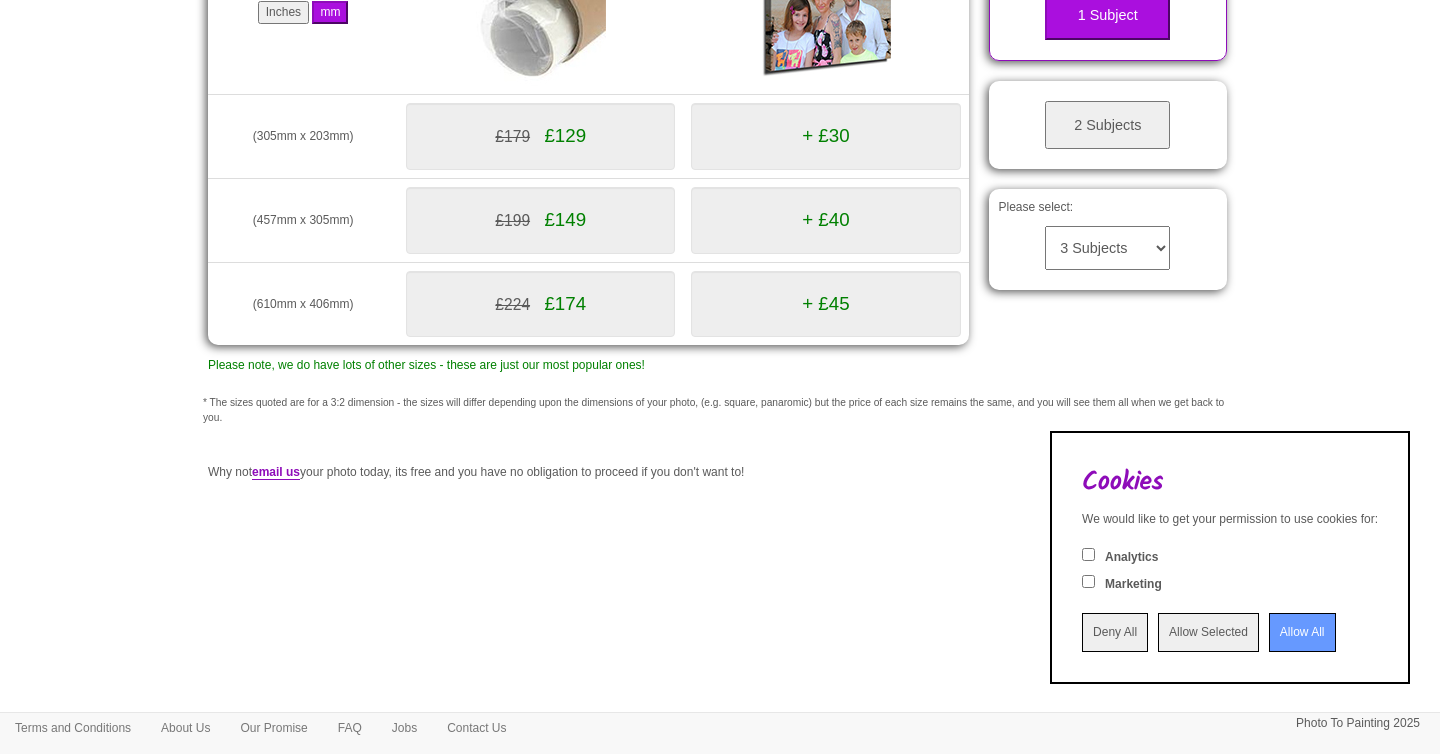 click on "Allow Selected" at bounding box center [1208, 632] 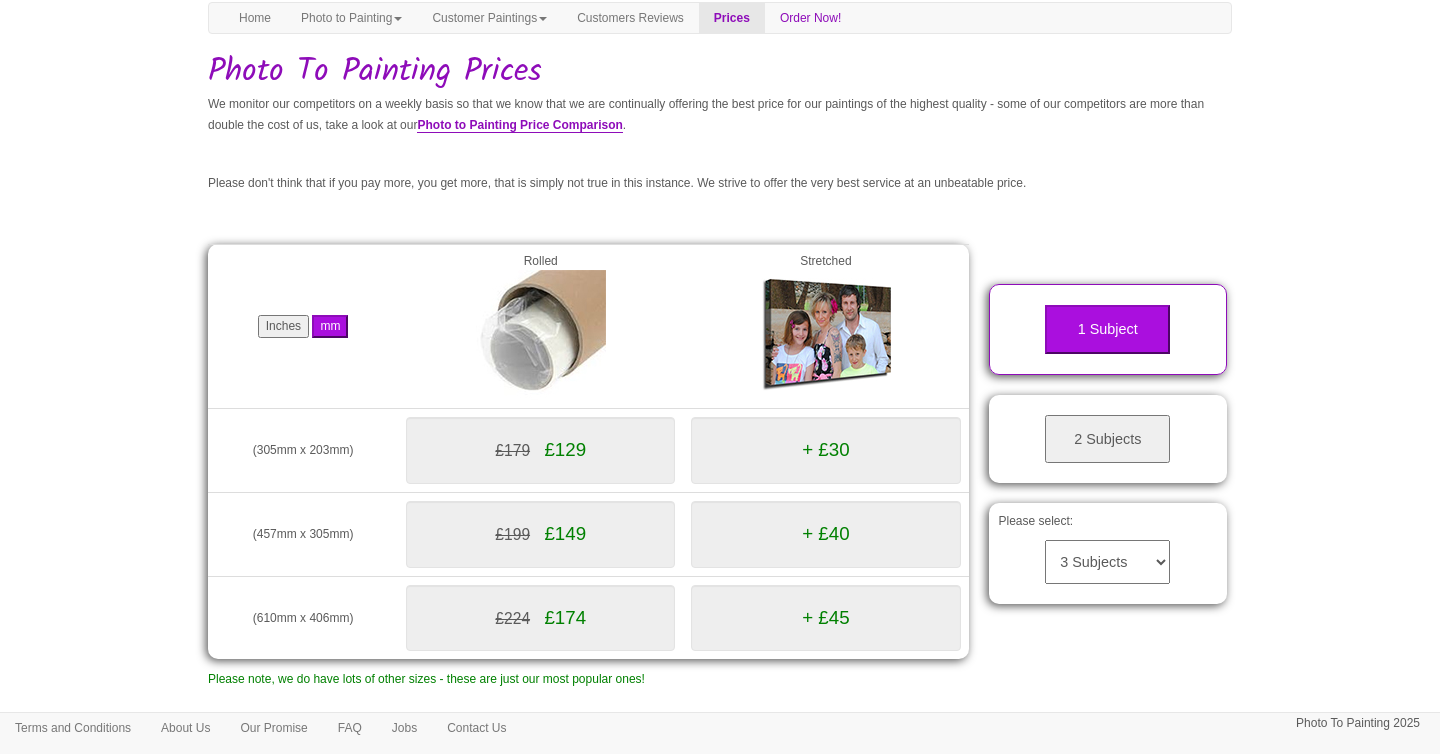 scroll, scrollTop: 0, scrollLeft: 0, axis: both 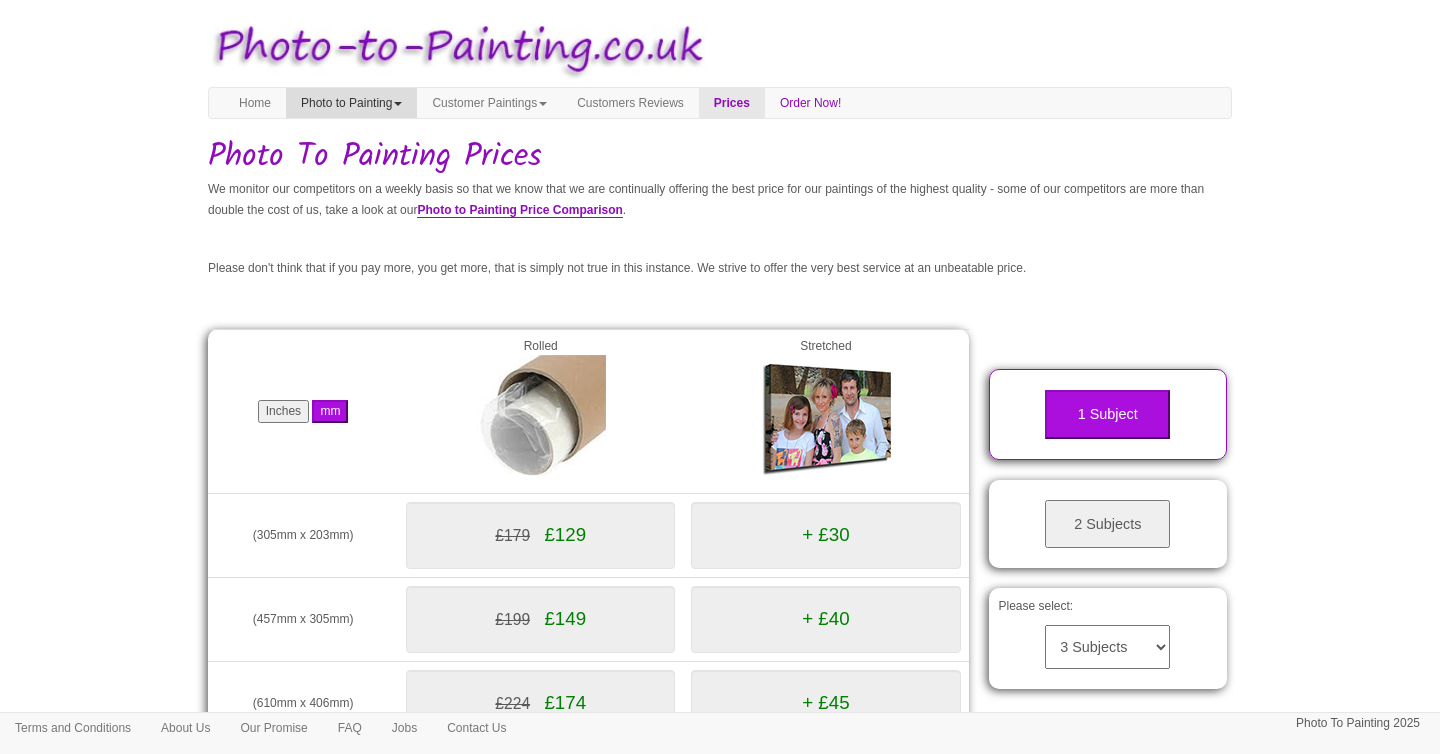 click on "Photo to Painting" at bounding box center (351, 103) 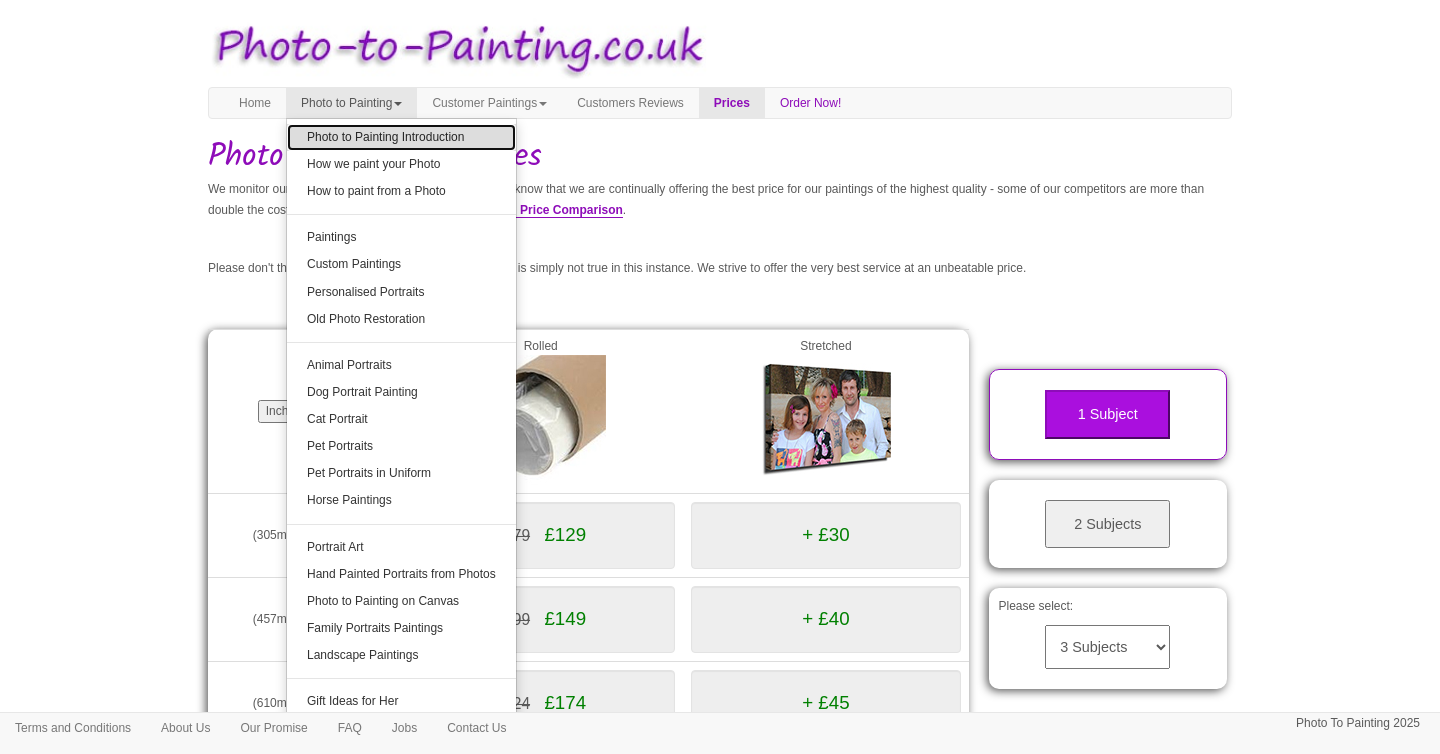 click on "Photo to Painting Introduction" at bounding box center [401, 137] 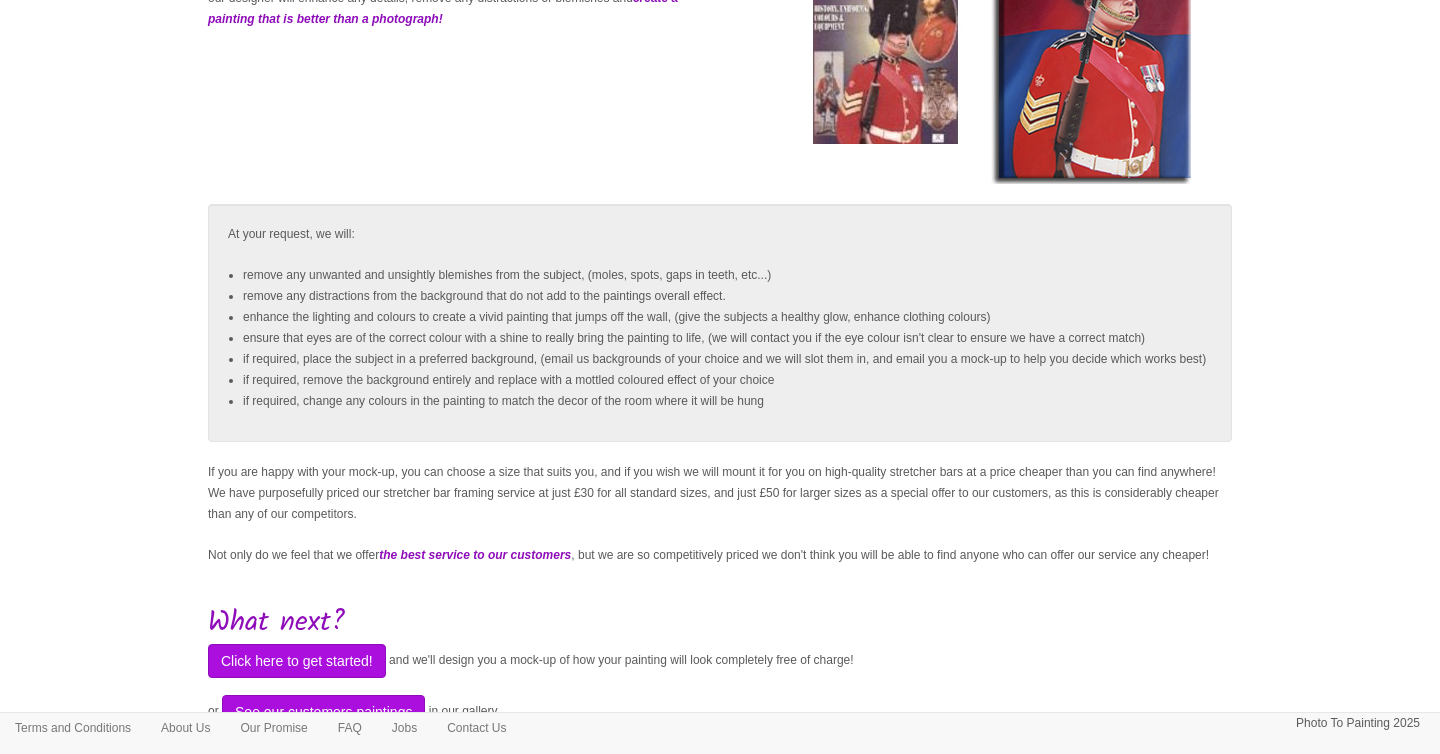 scroll, scrollTop: 0, scrollLeft: 0, axis: both 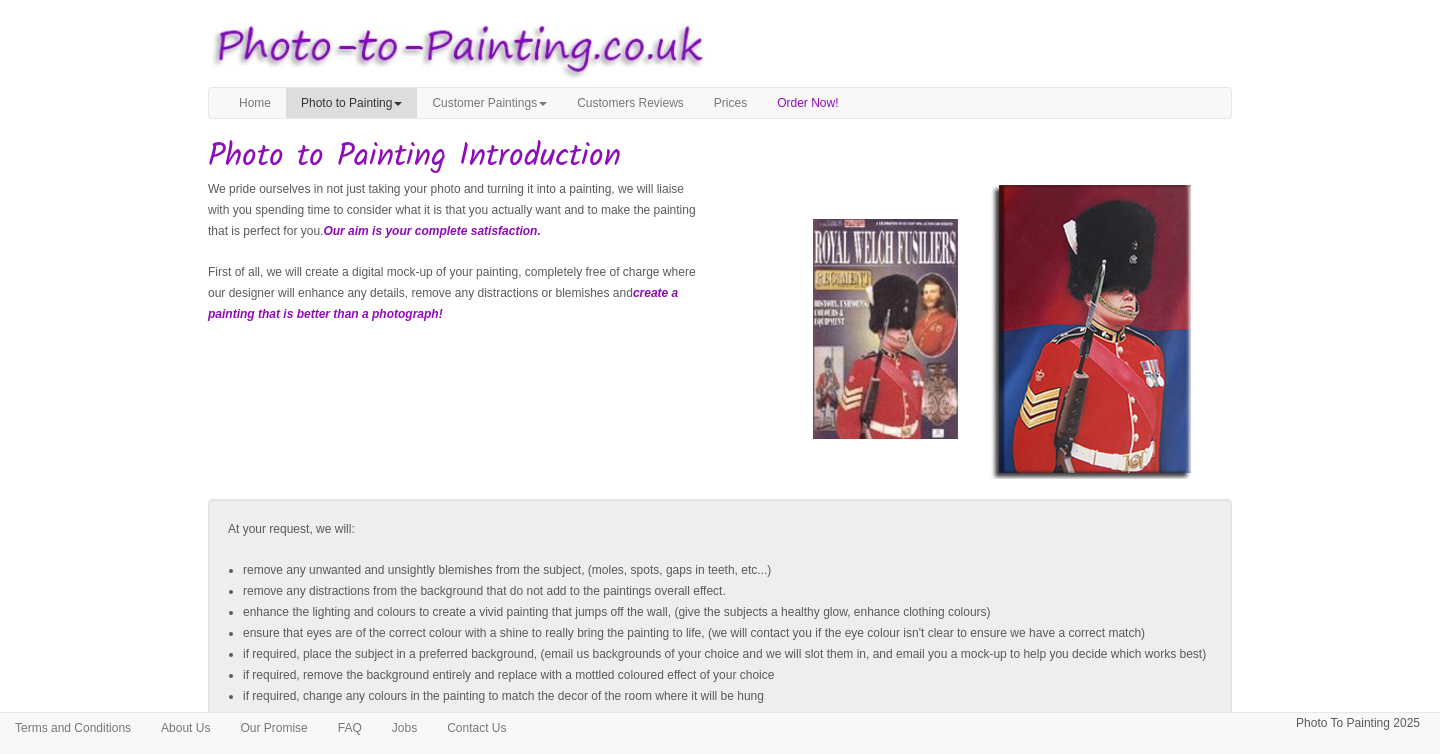click on "Photo to Painting" at bounding box center [351, 103] 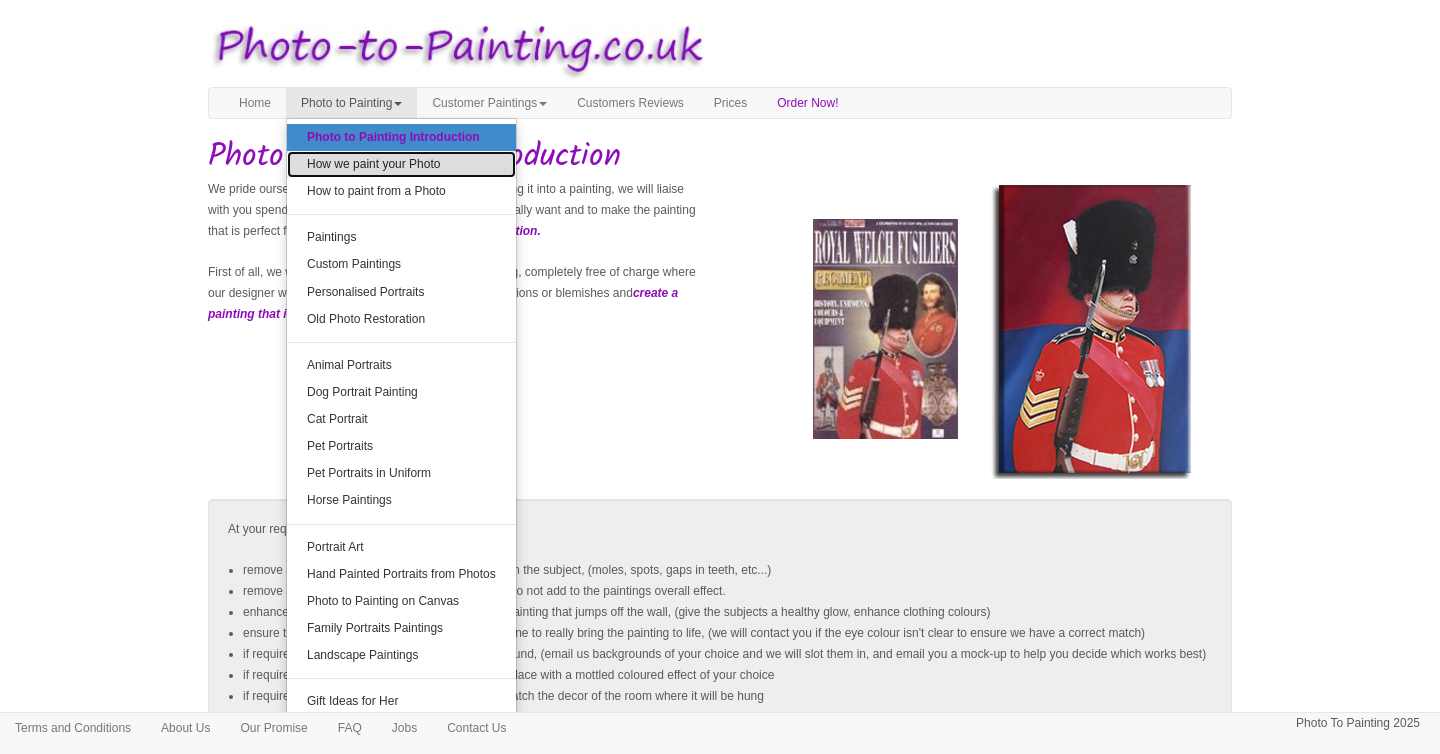 click on "How we paint your Photo" at bounding box center (401, 164) 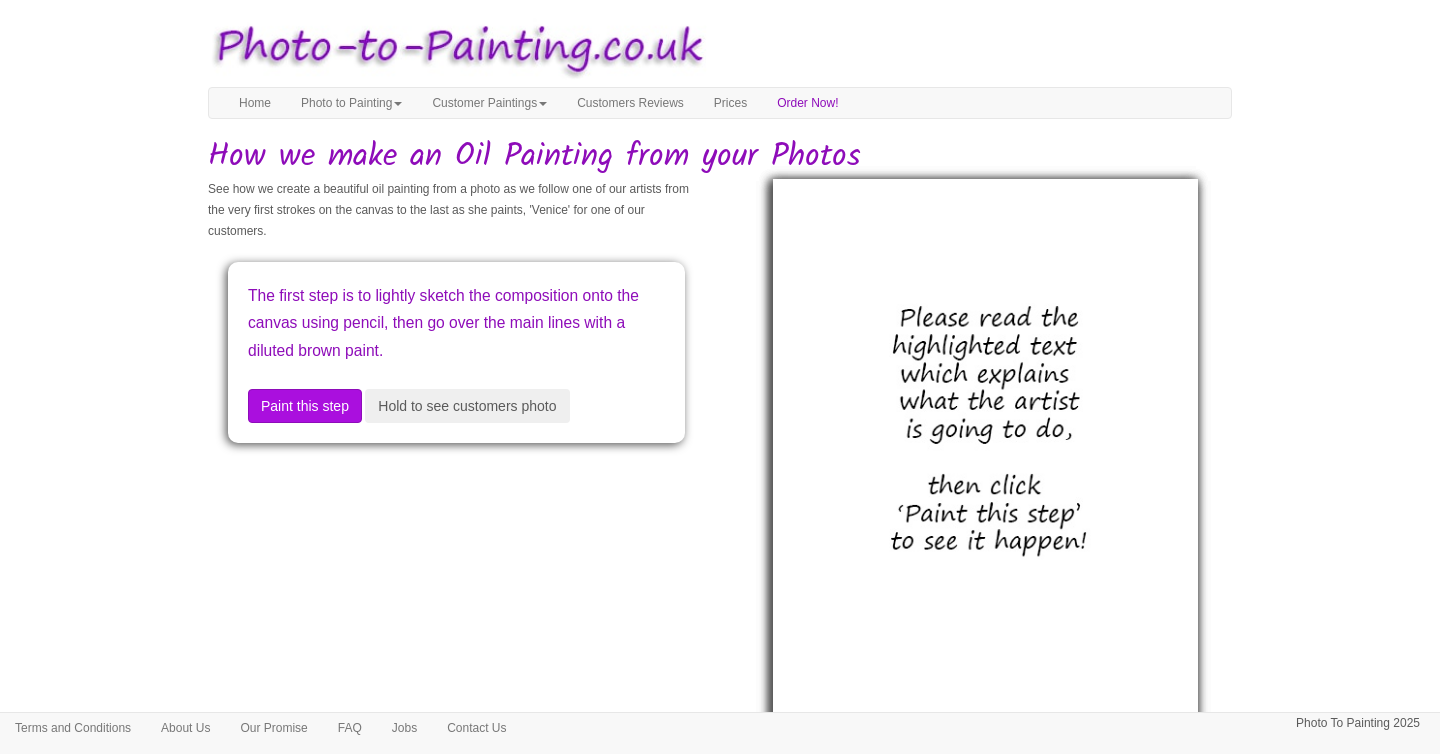 scroll, scrollTop: 0, scrollLeft: 0, axis: both 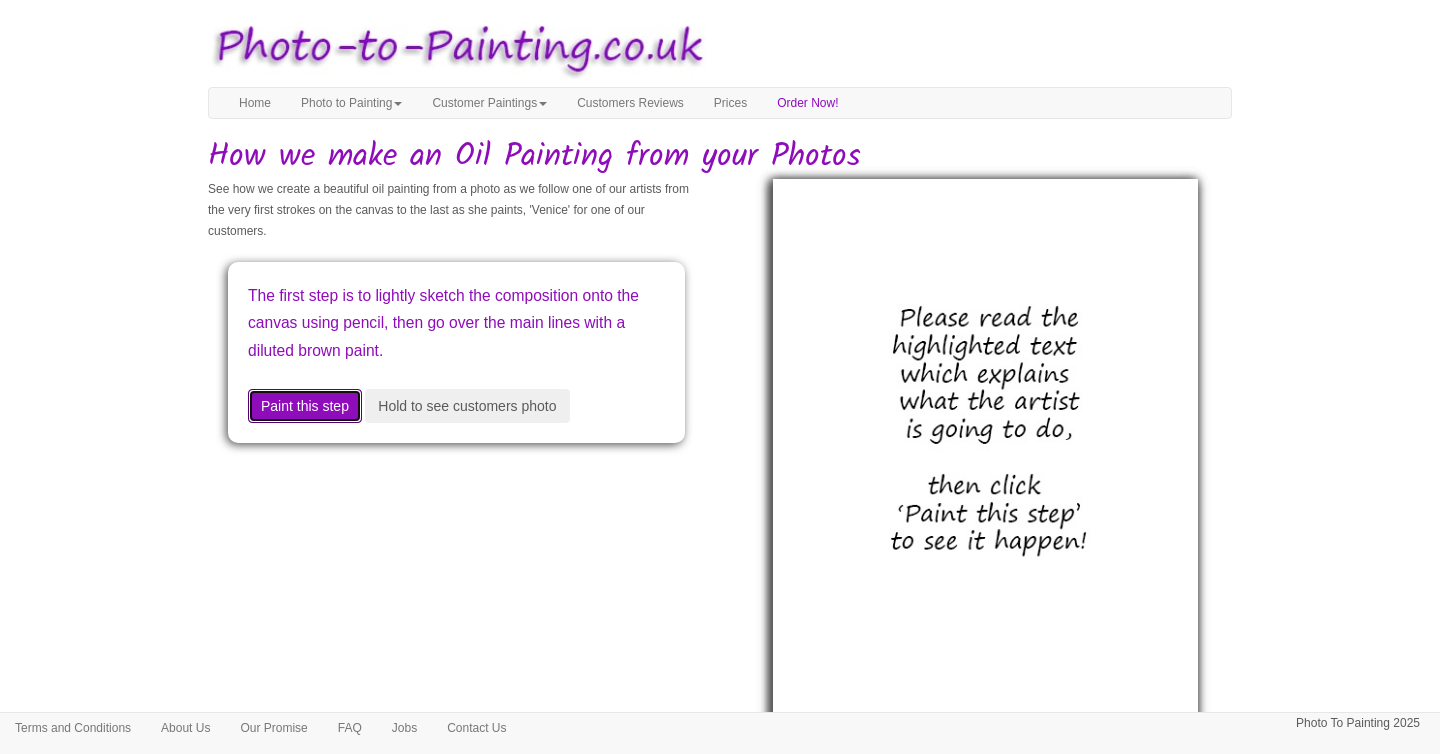 click on "Paint this step" at bounding box center [305, 406] 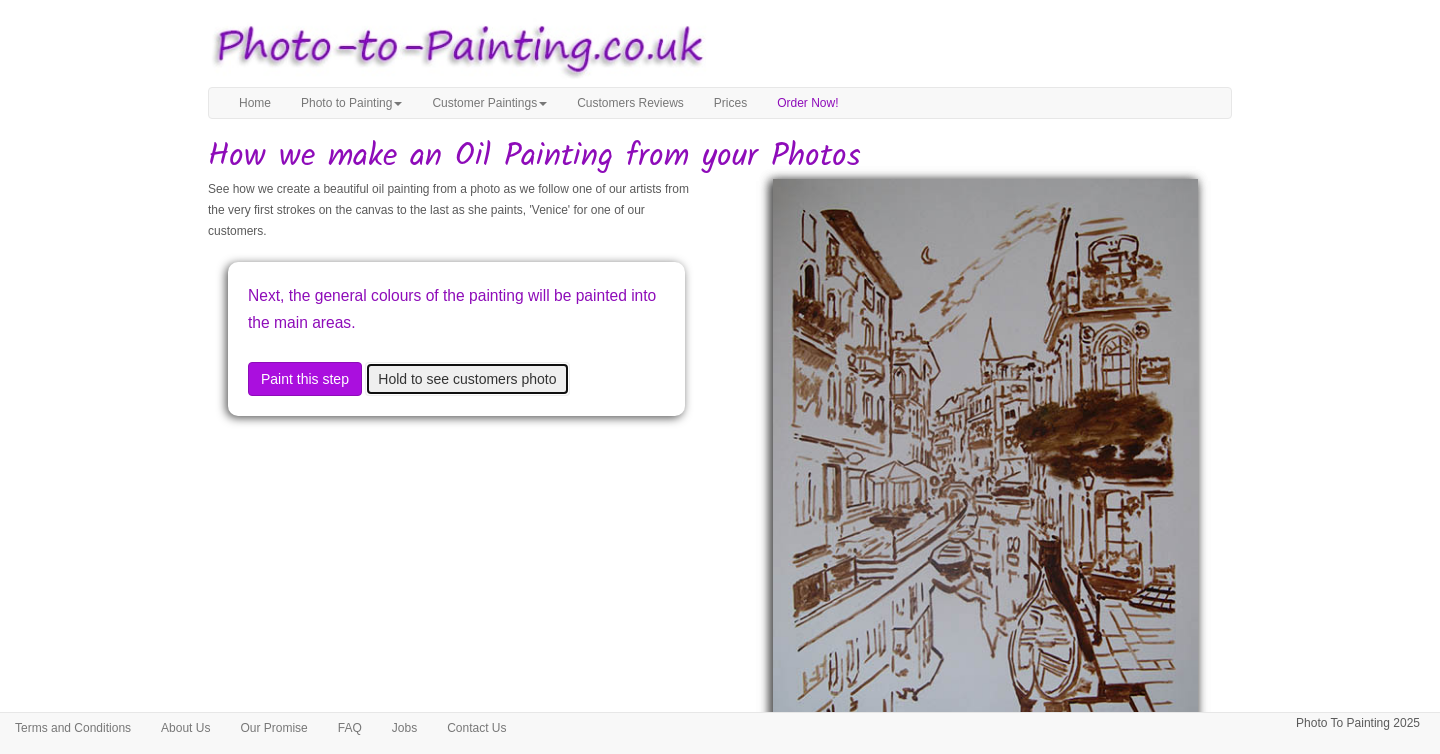 click on "Hold to see customers photo" at bounding box center (467, 379) 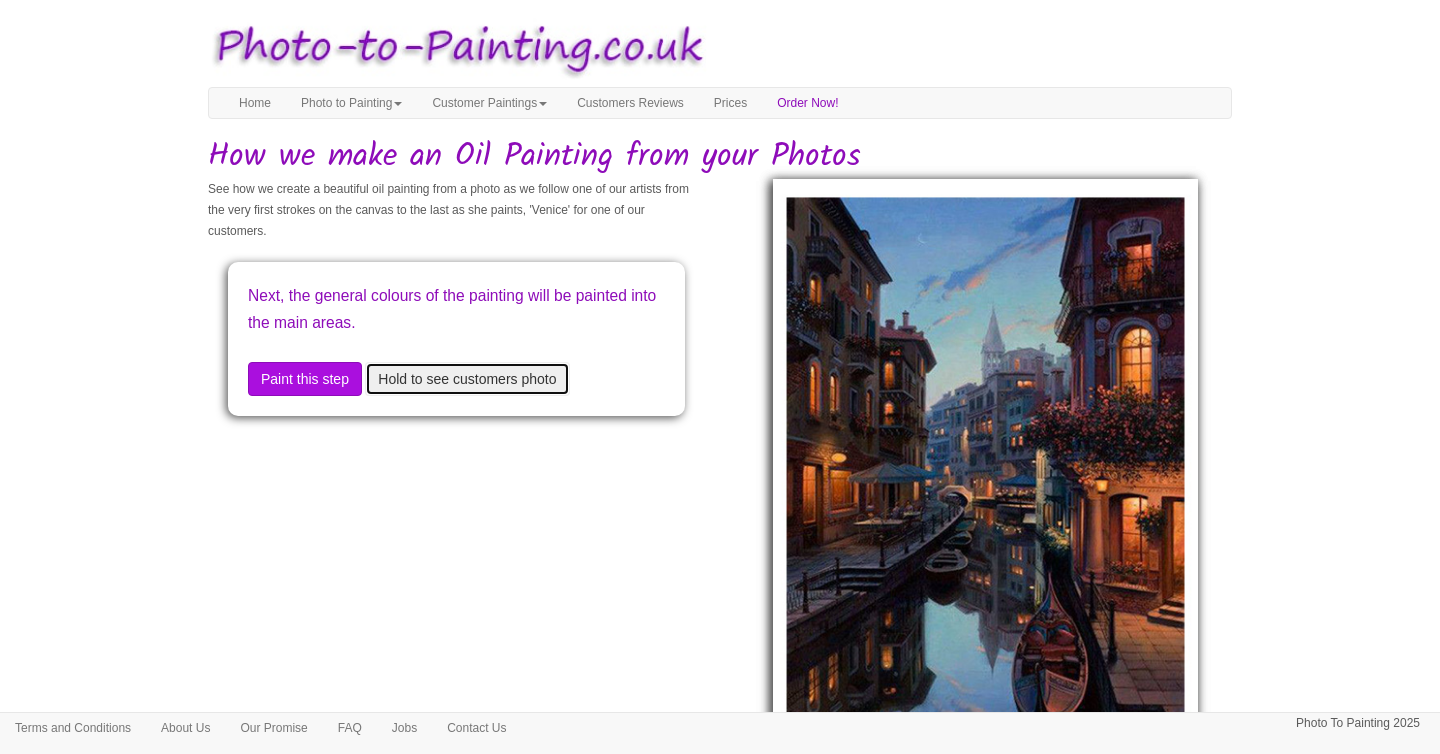 click on "Hold to see customers photo" at bounding box center (467, 379) 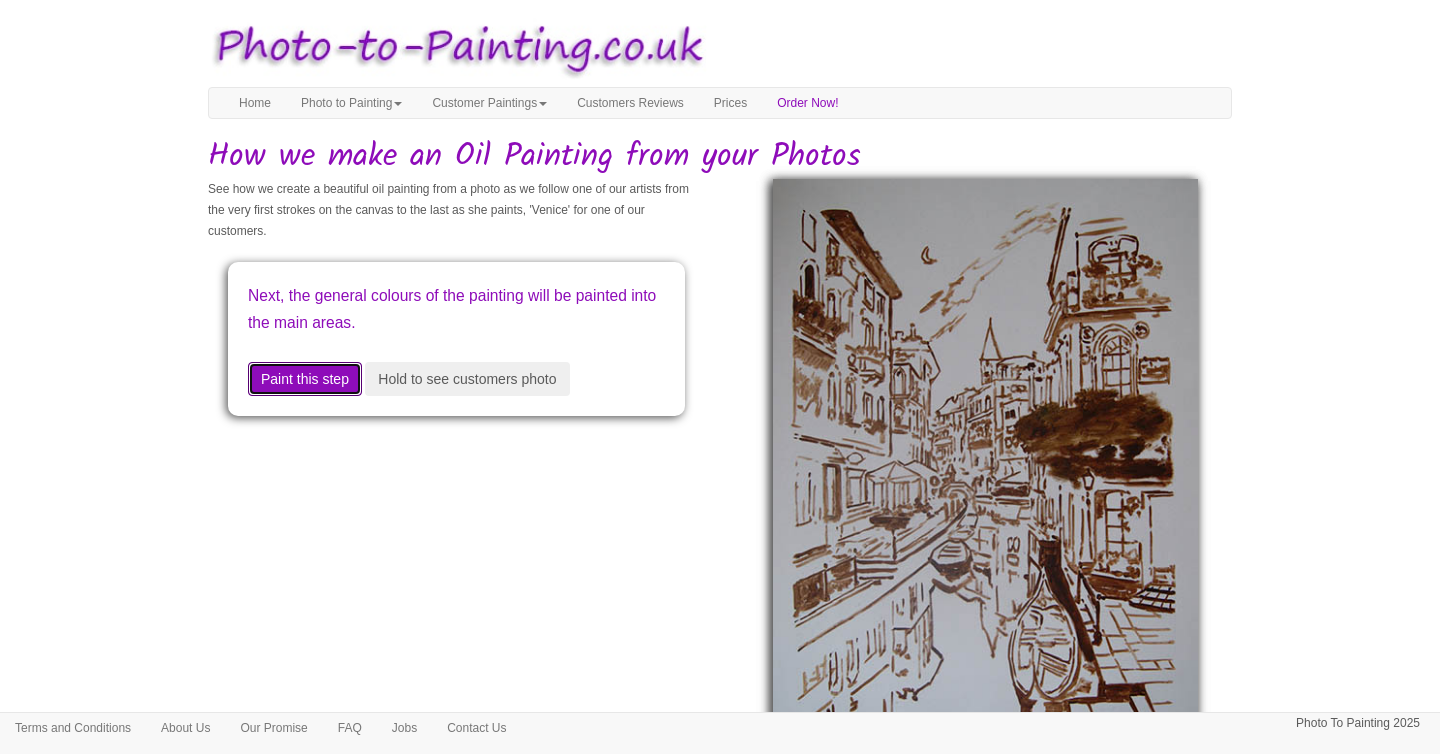 click on "Paint this step" at bounding box center (305, 379) 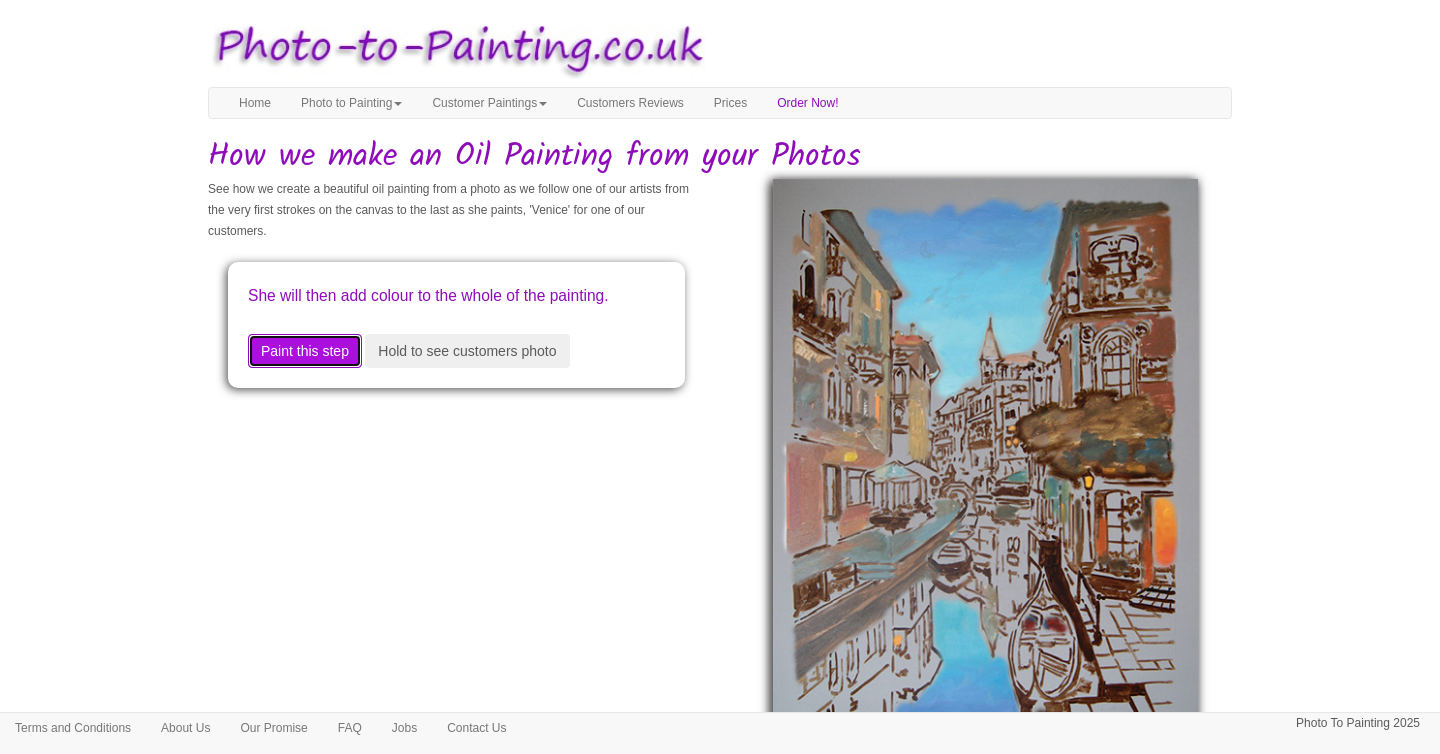 click on "Paint this step" at bounding box center (305, 351) 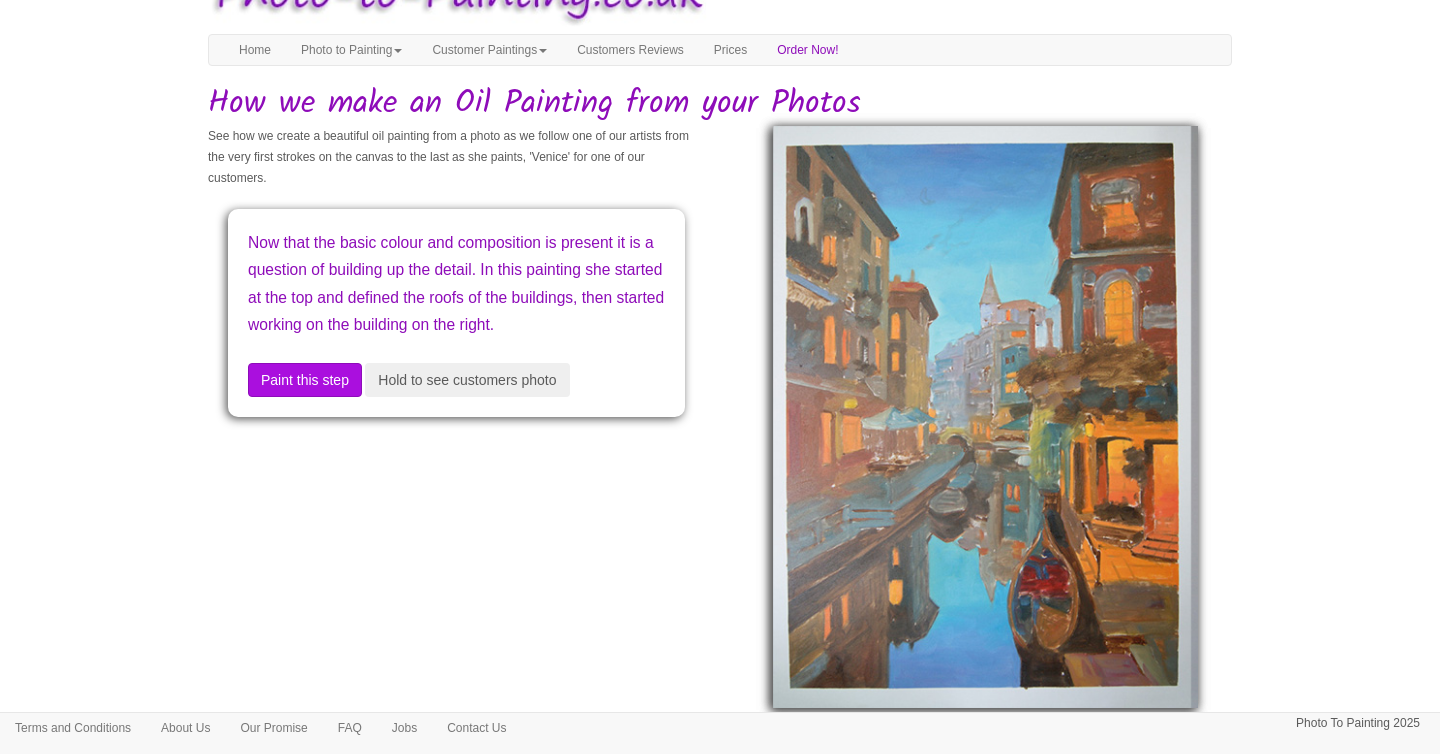 scroll, scrollTop: 60, scrollLeft: 0, axis: vertical 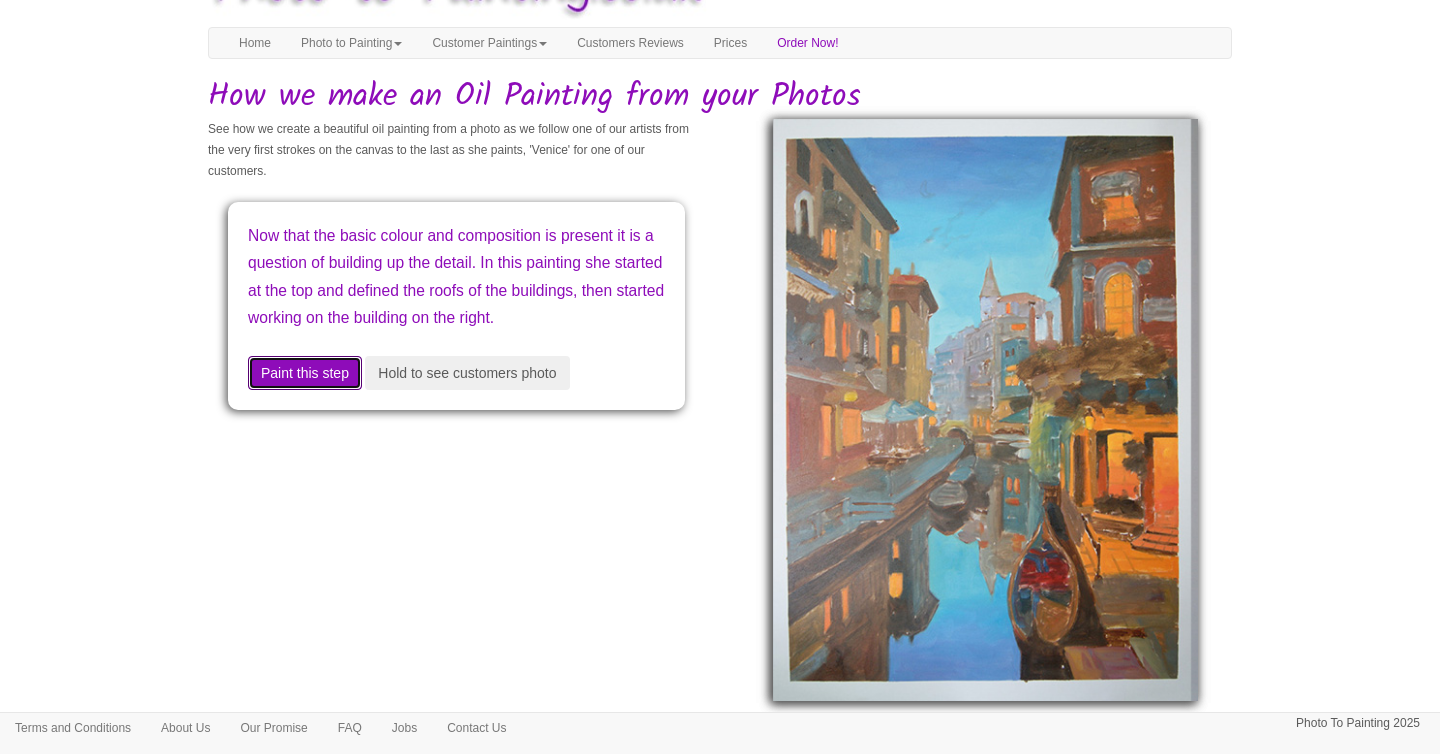 click on "Paint this step" at bounding box center (305, 373) 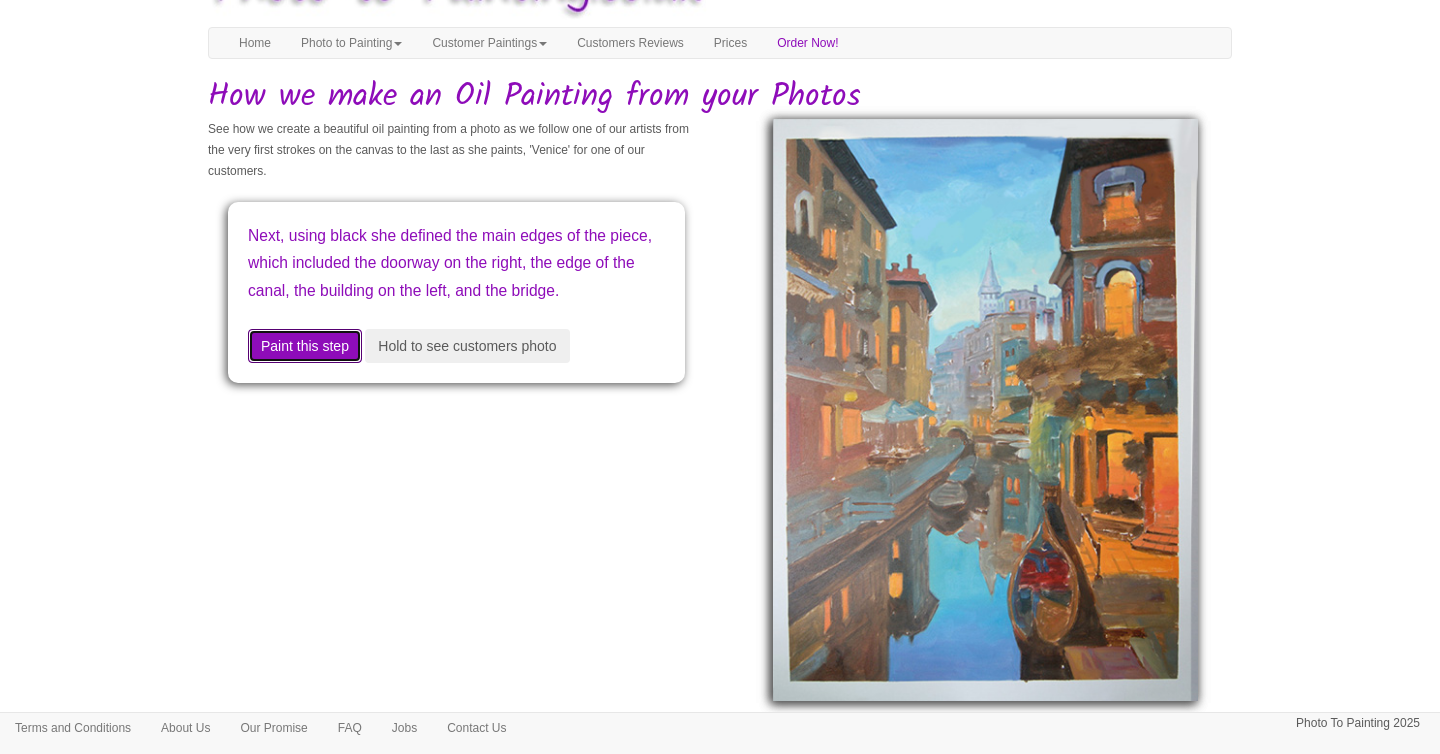 click on "Paint this step" at bounding box center [305, 346] 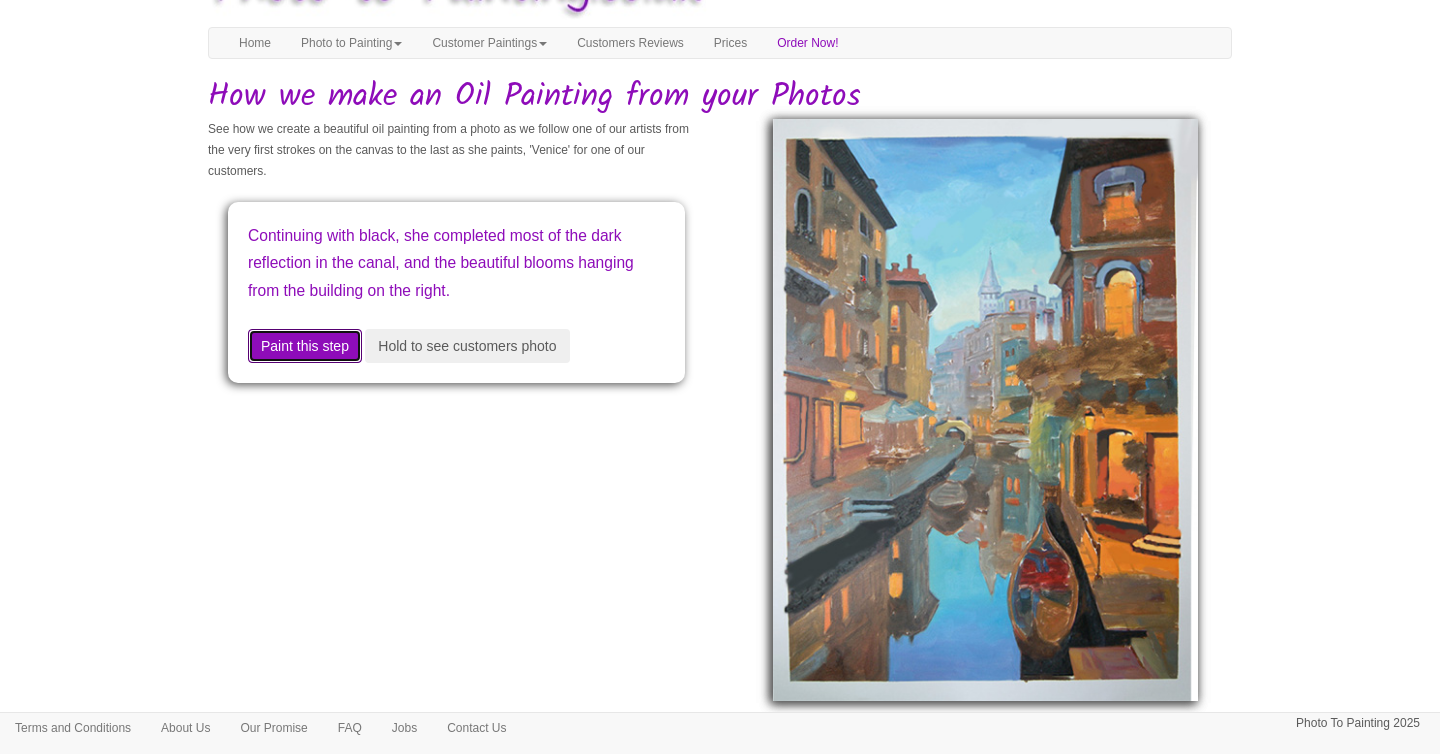 click on "Paint this step" at bounding box center (305, 346) 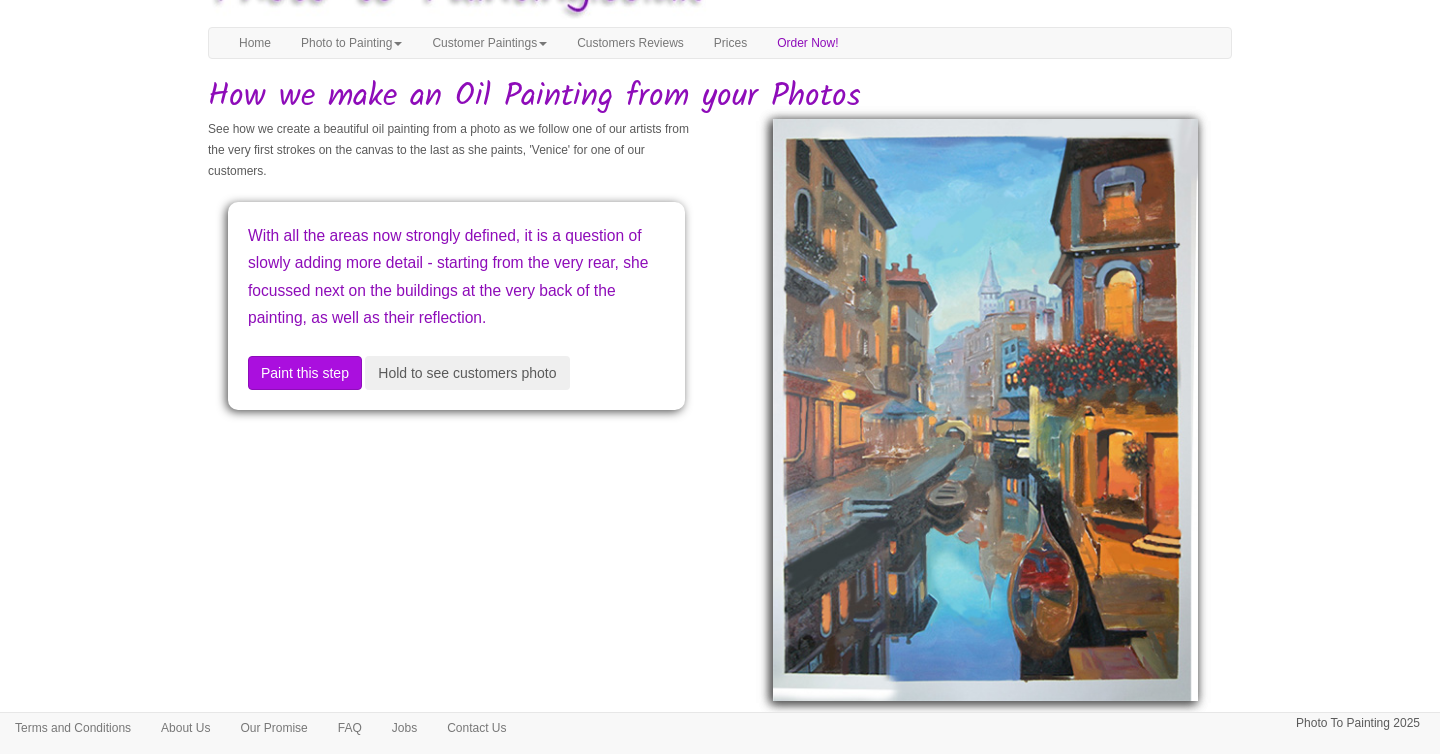 click on "With all the areas now strongly defined, it is a question of slowly adding more
detail - starting from the very rear, she focussed next on the buildings at the
very back of the painting, as well as their reflection.
Paint this step
Hold to see customers photo" at bounding box center [456, 306] 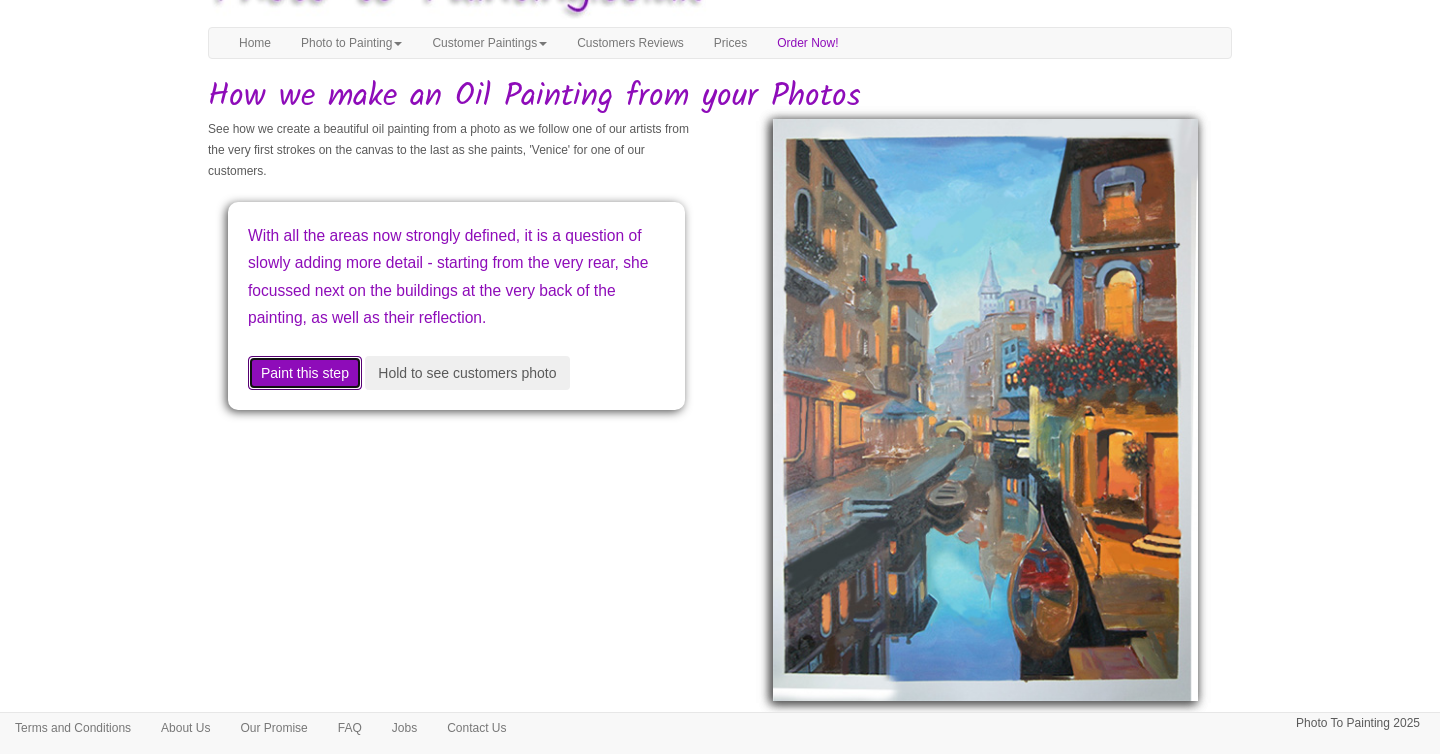 click on "Paint this step" at bounding box center (305, 373) 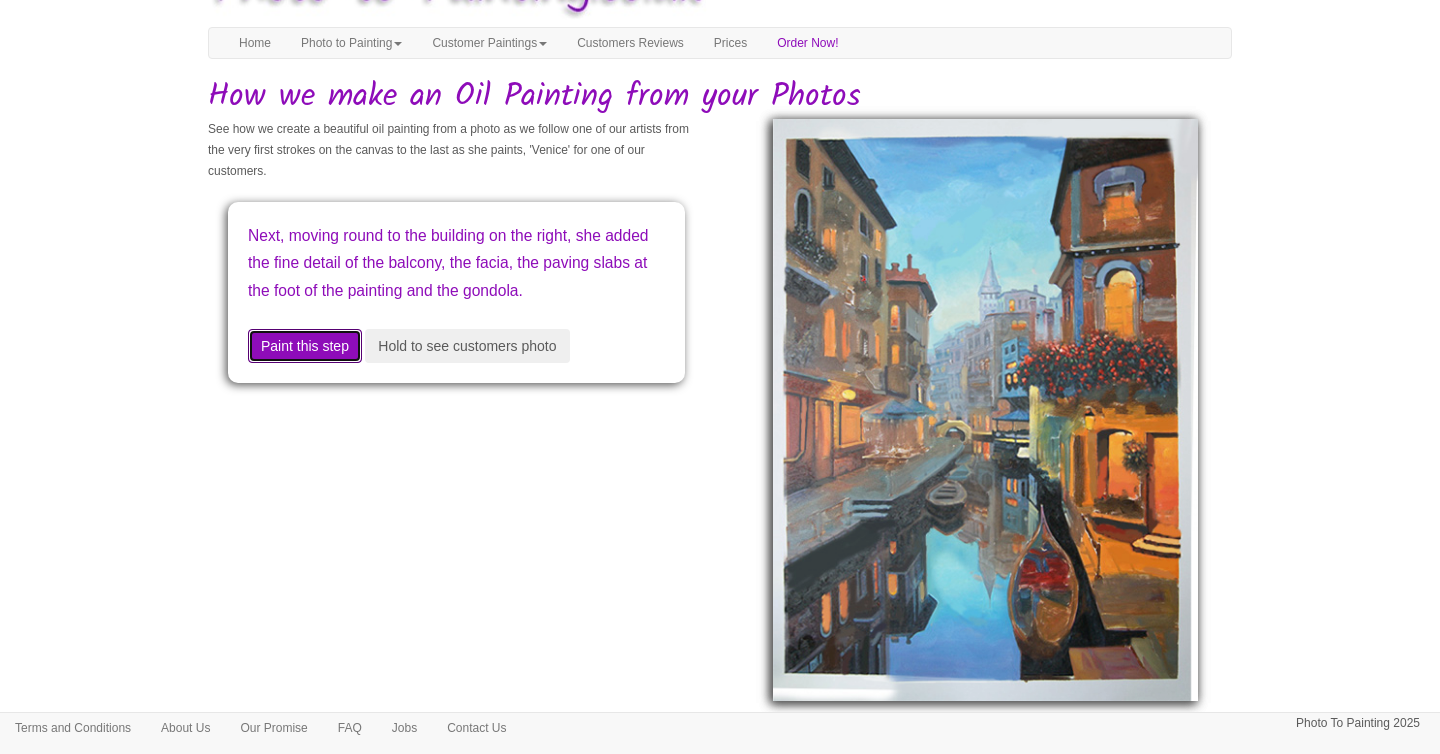 click on "Paint this step" at bounding box center (305, 346) 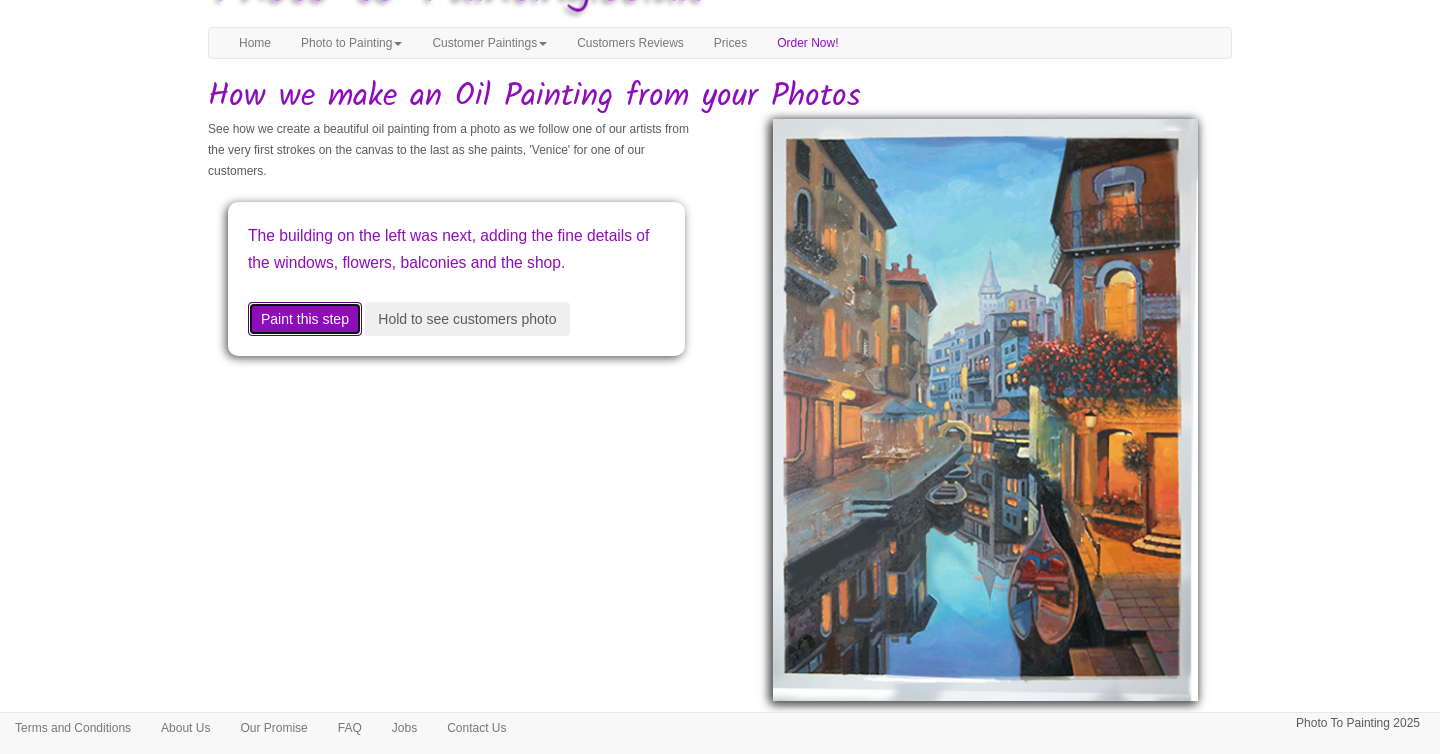click on "Paint this step" at bounding box center (305, 319) 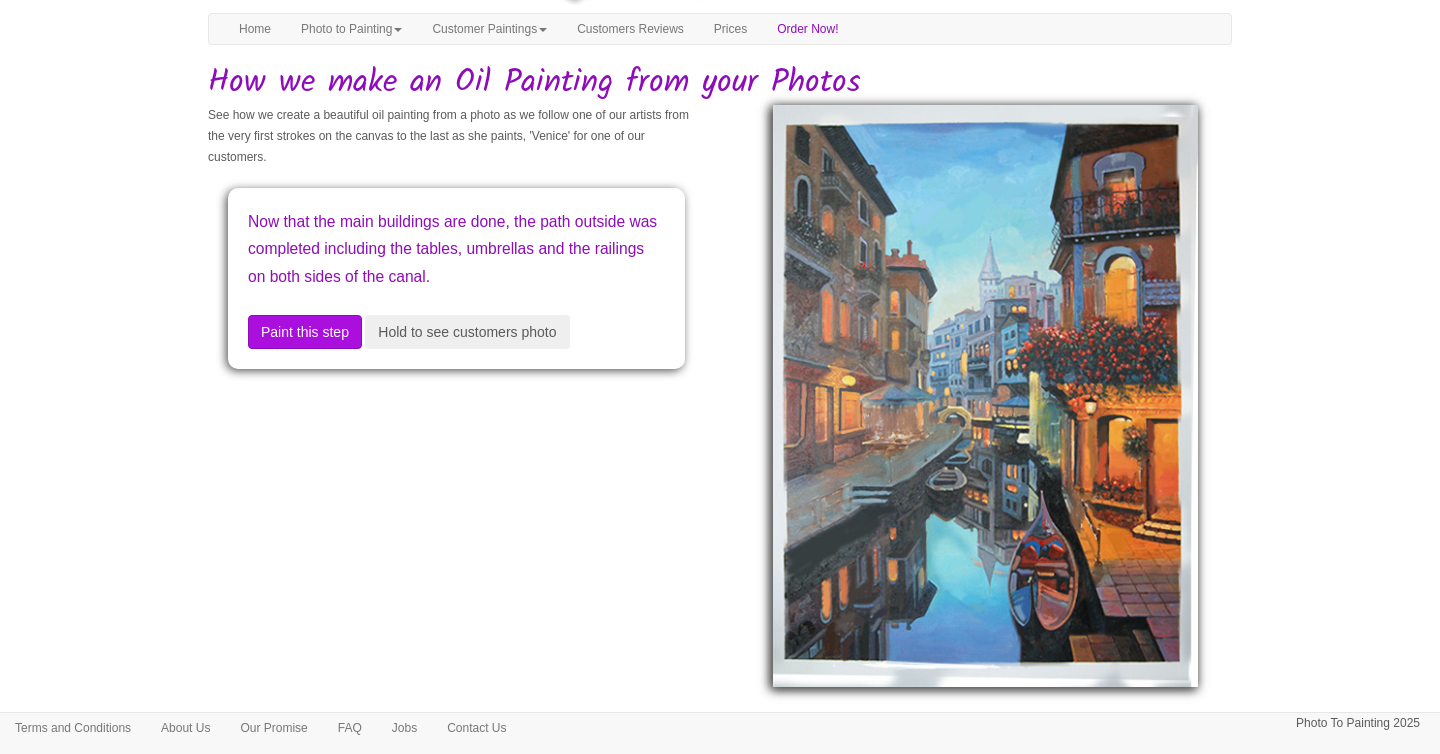 scroll, scrollTop: 0, scrollLeft: 0, axis: both 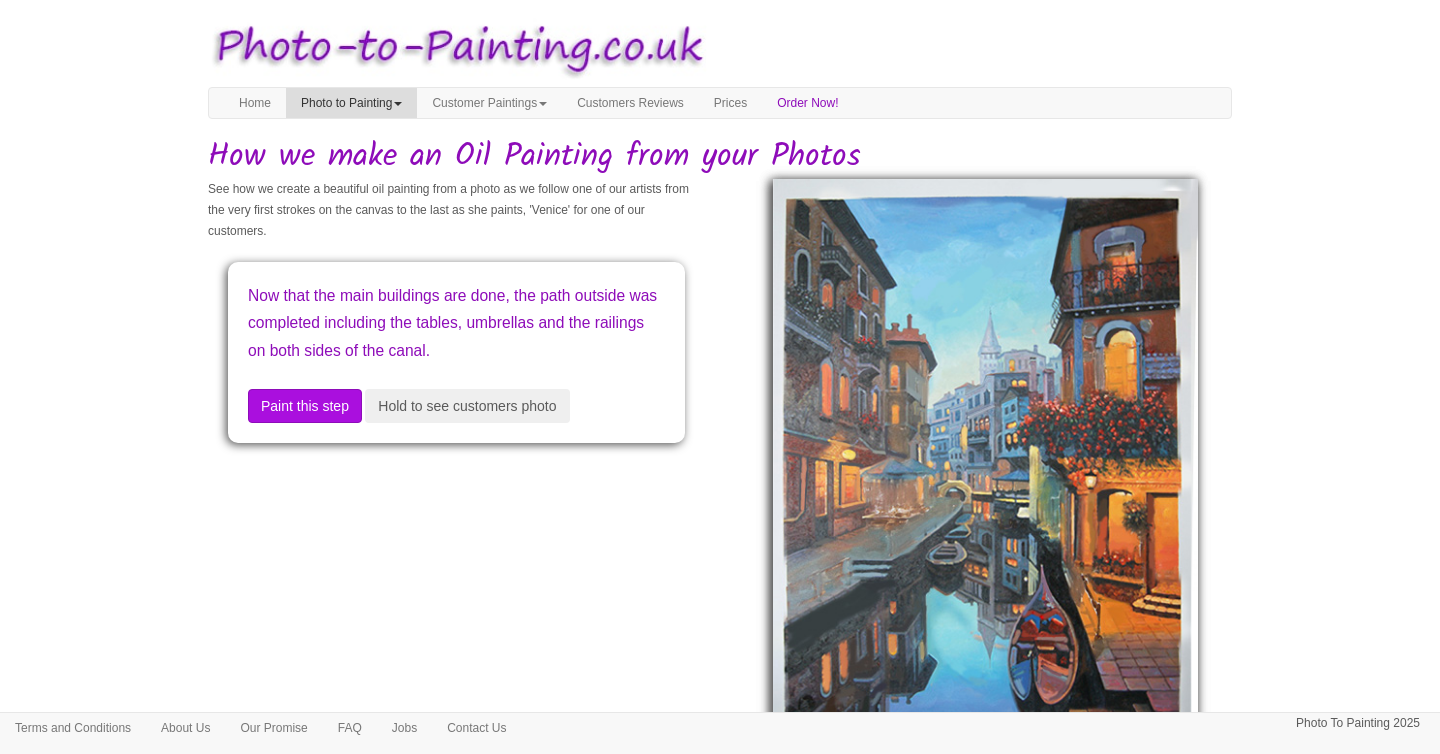 click on "Photo to Painting" at bounding box center (351, 103) 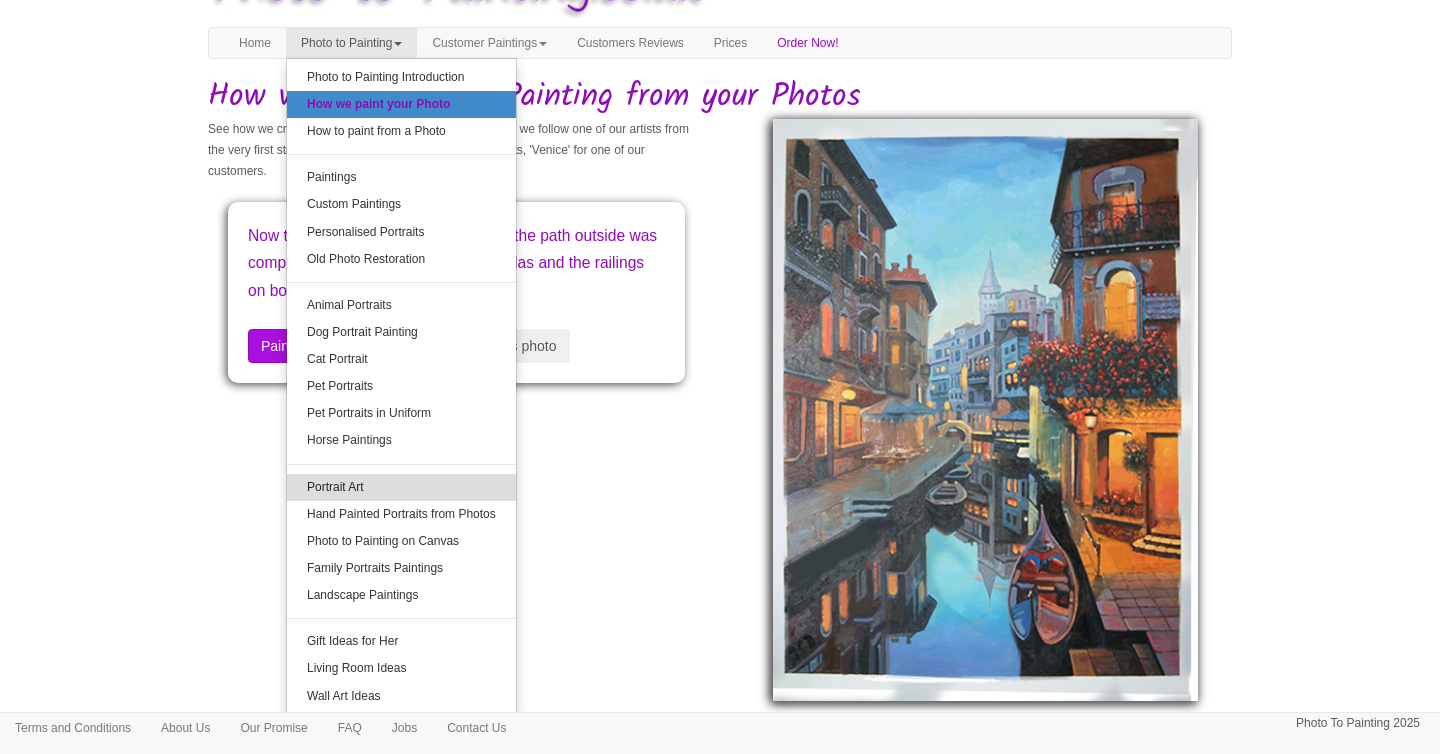 scroll, scrollTop: 74, scrollLeft: 0, axis: vertical 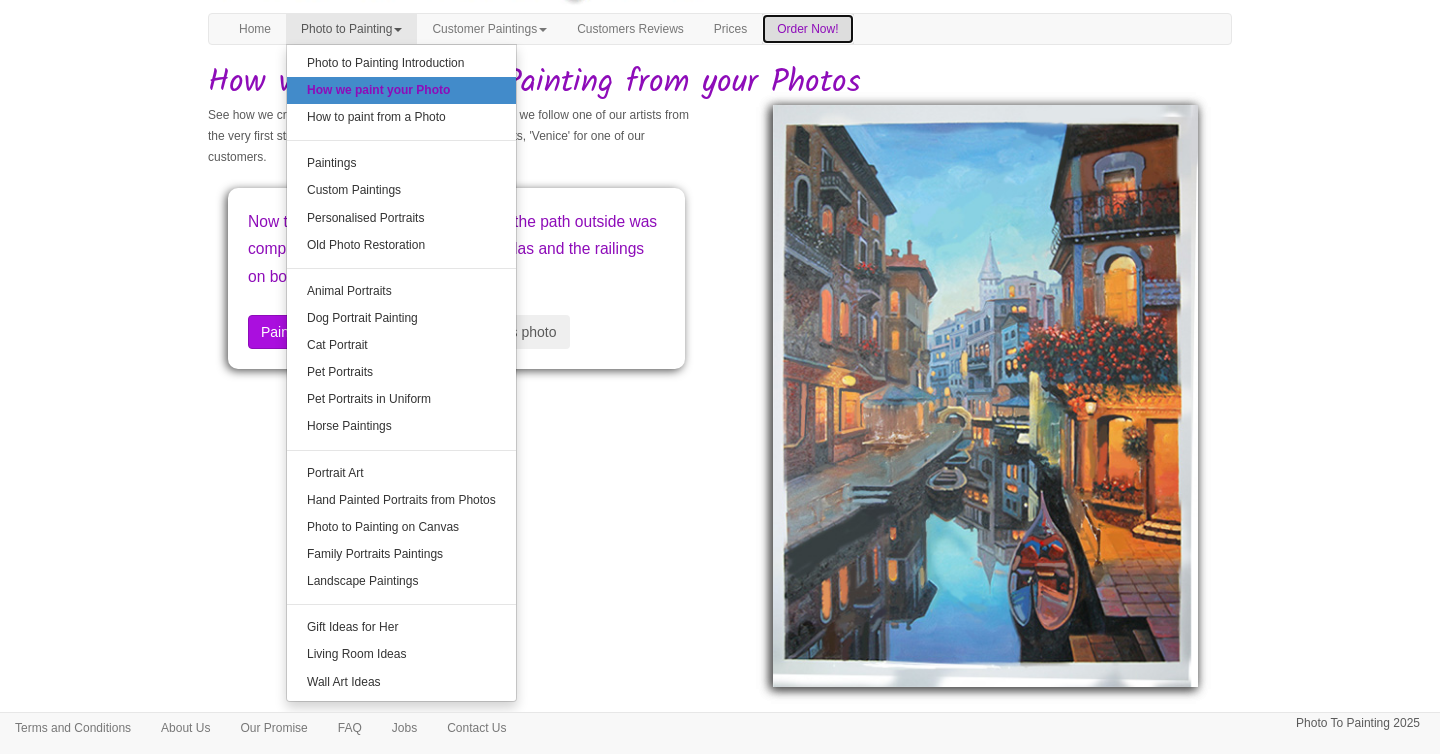 click on "Order Now!" at bounding box center (807, 29) 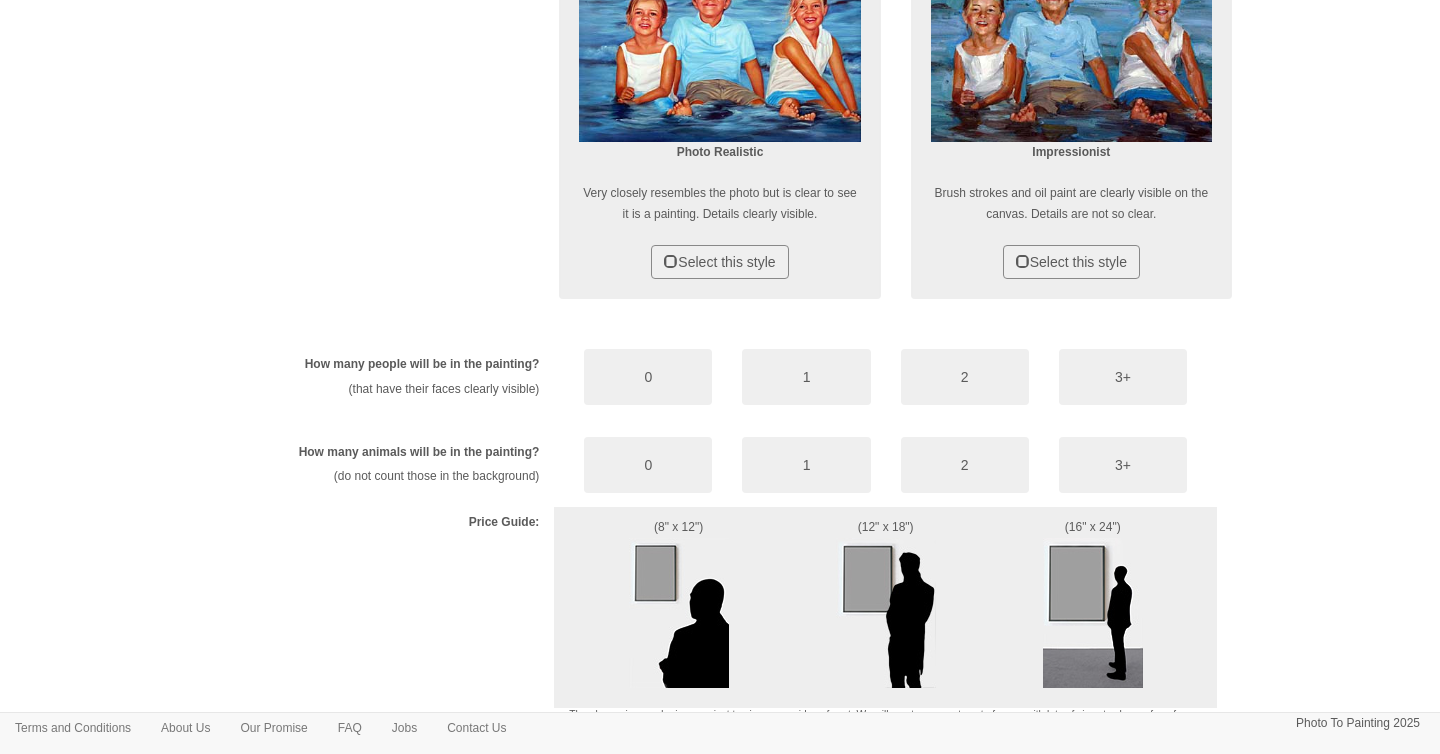 scroll, scrollTop: 1095, scrollLeft: 0, axis: vertical 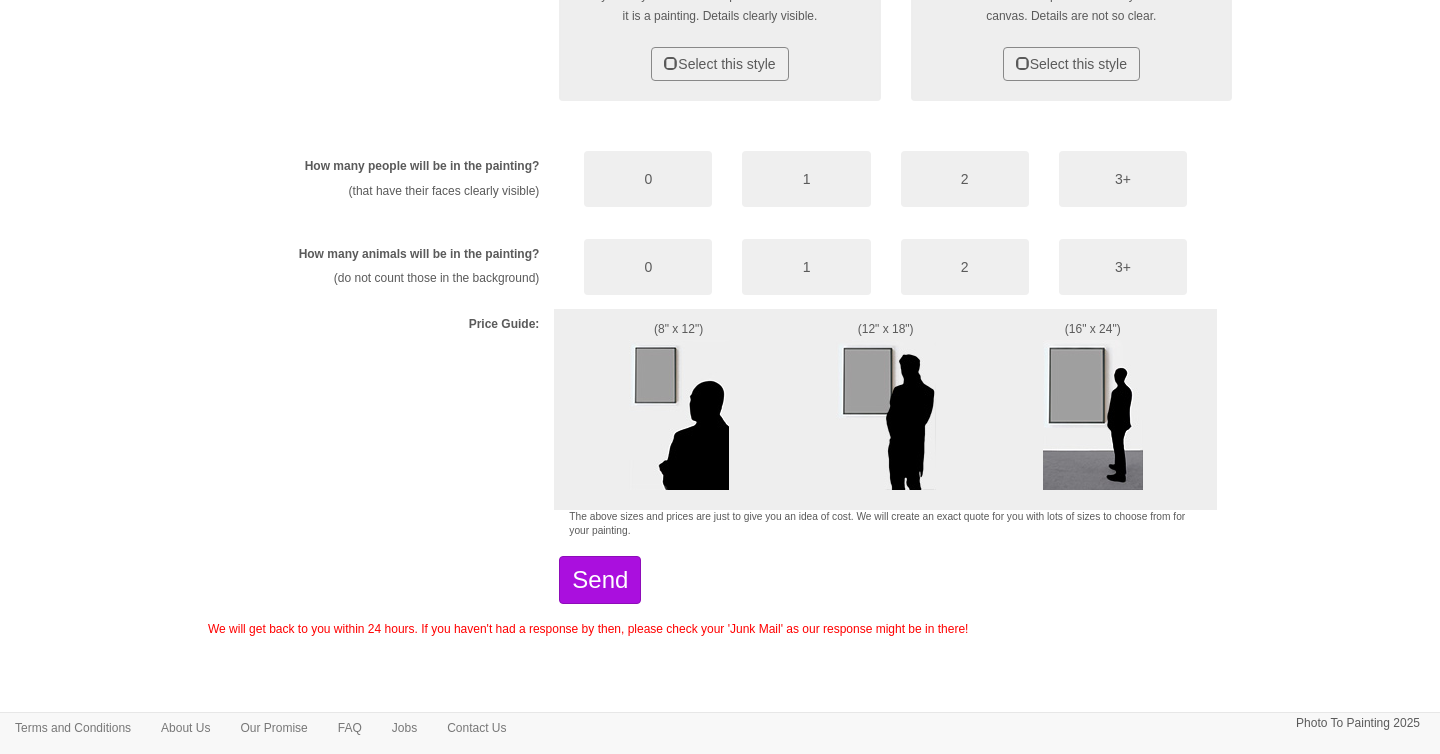 click on "The above sizes and prices are just to give you an idea of cost. We will create an exact quote
for you with lots of sizes to choose from for your painting." at bounding box center (885, 524) 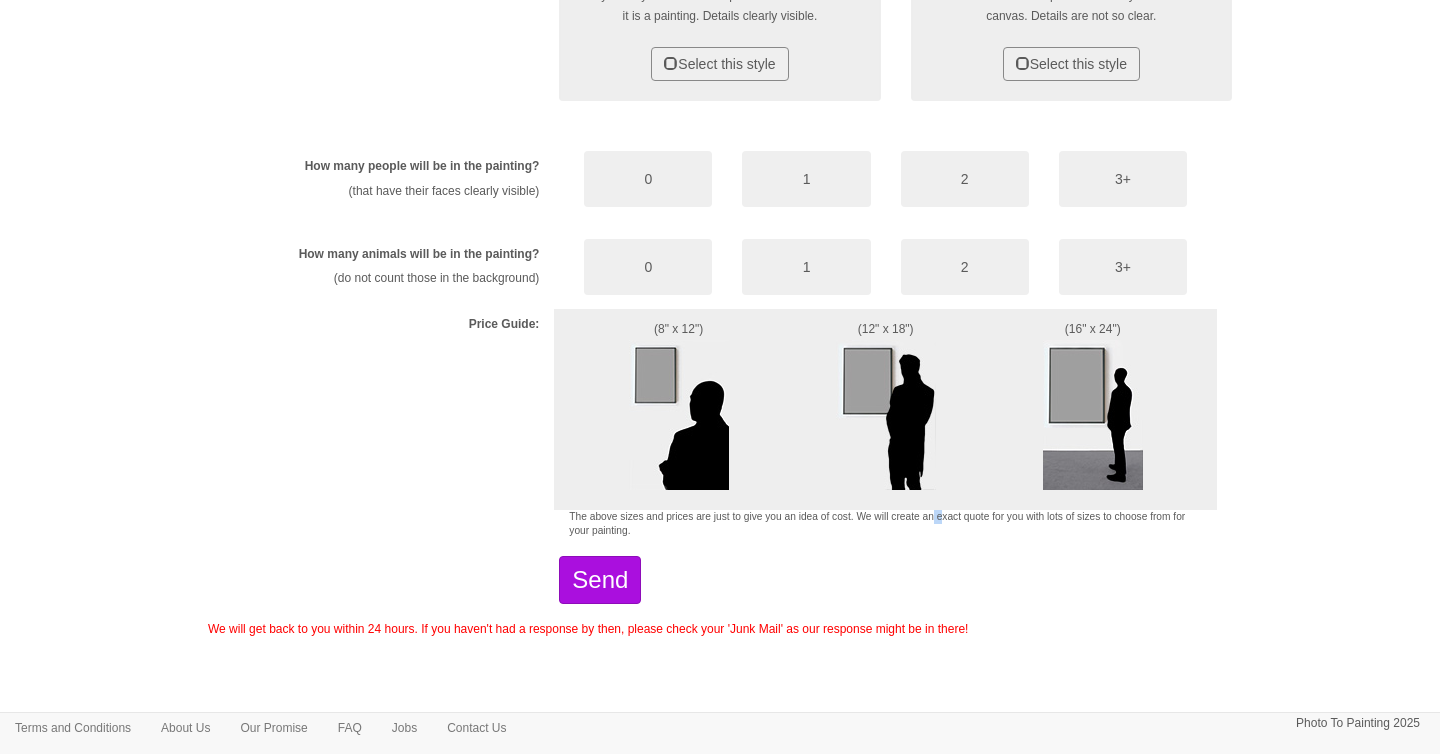 click on "The above sizes and prices are just to give you an idea of cost. We will create an exact quote
for you with lots of sizes to choose from for your painting." at bounding box center [885, 524] 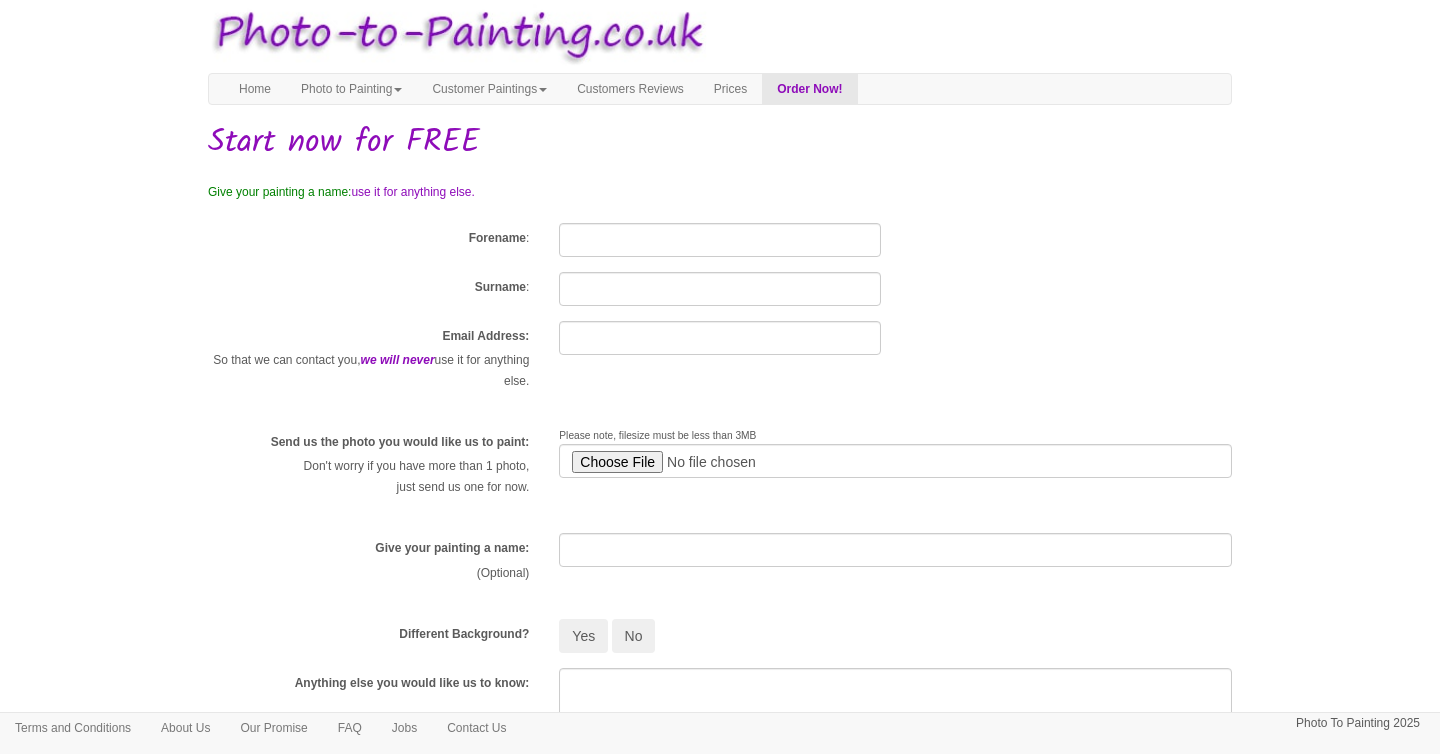 scroll, scrollTop: 0, scrollLeft: 0, axis: both 